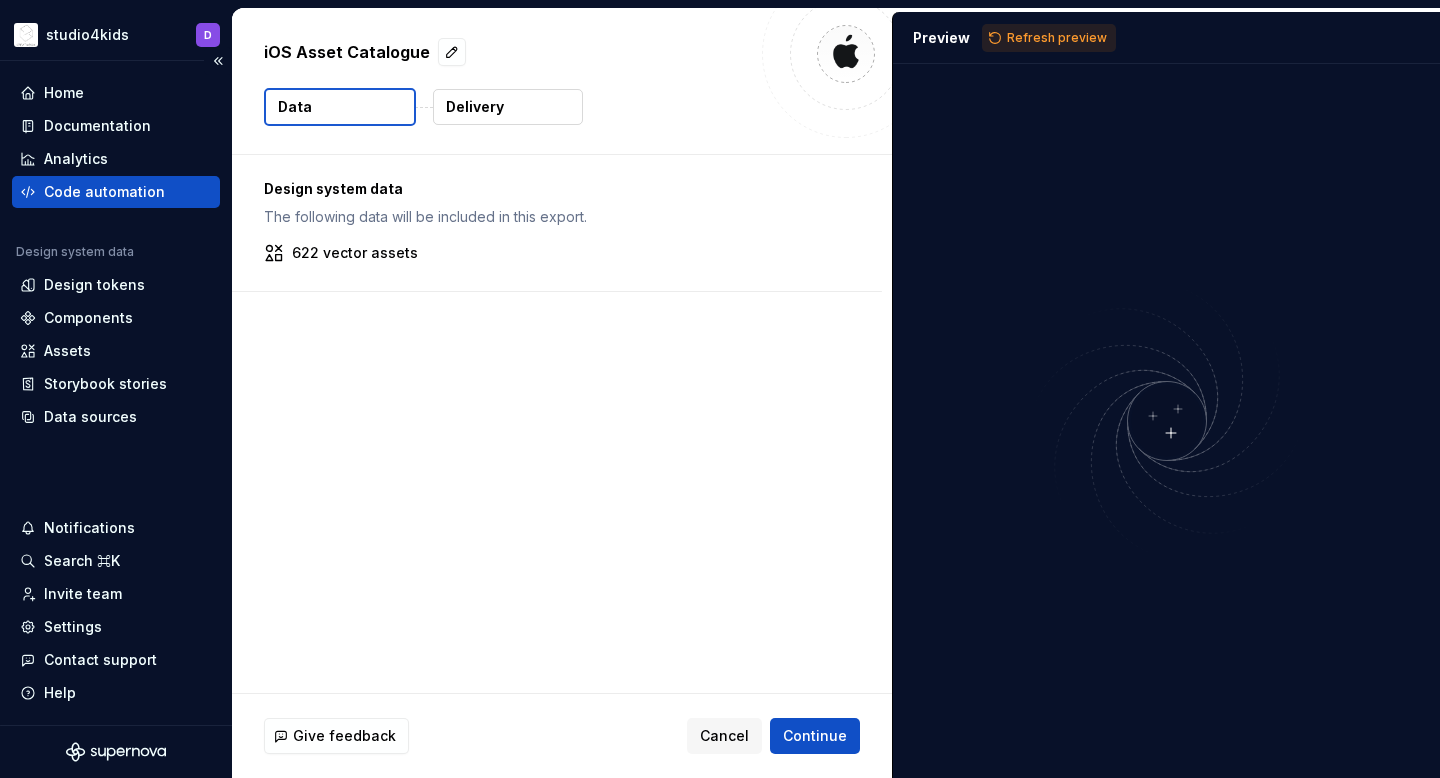 scroll, scrollTop: 0, scrollLeft: 0, axis: both 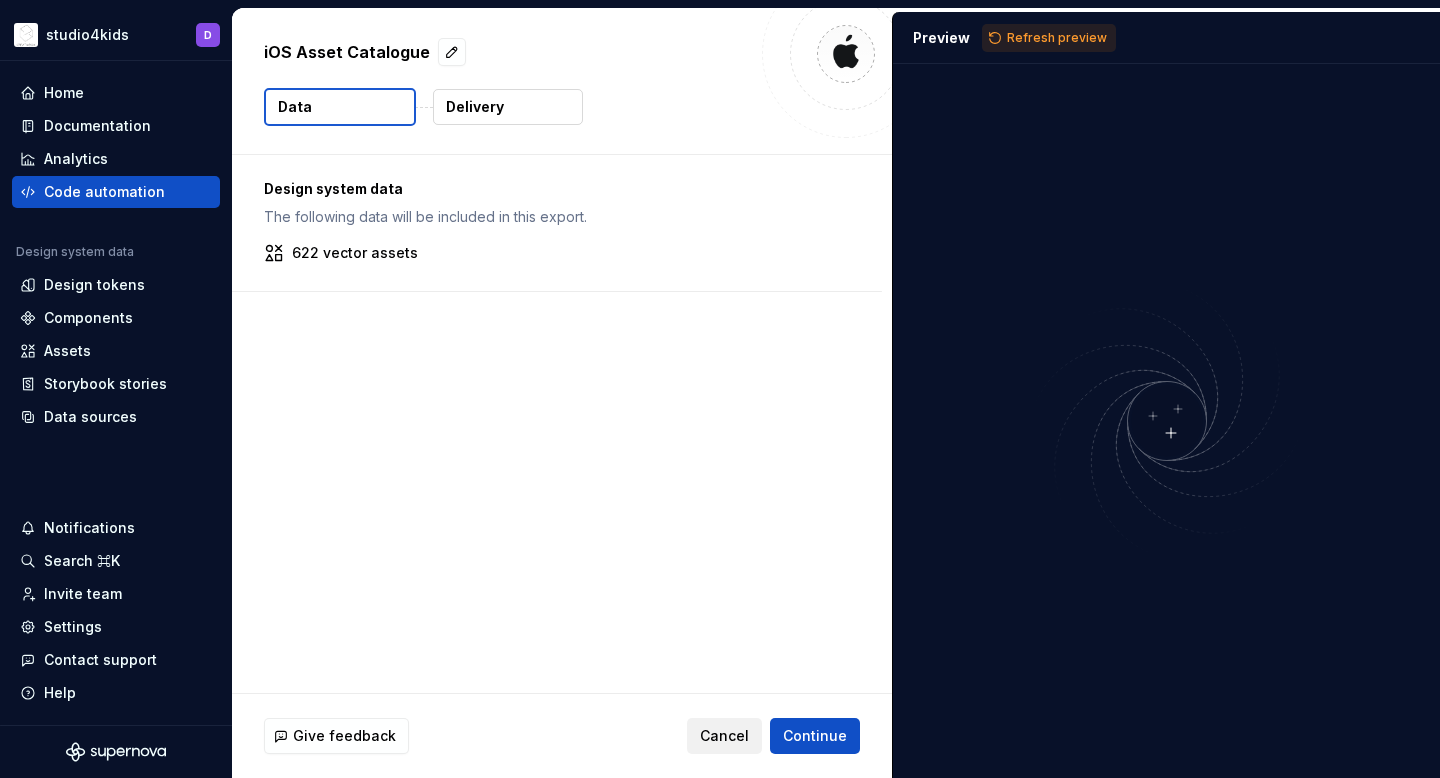 click on "Cancel" at bounding box center [724, 736] 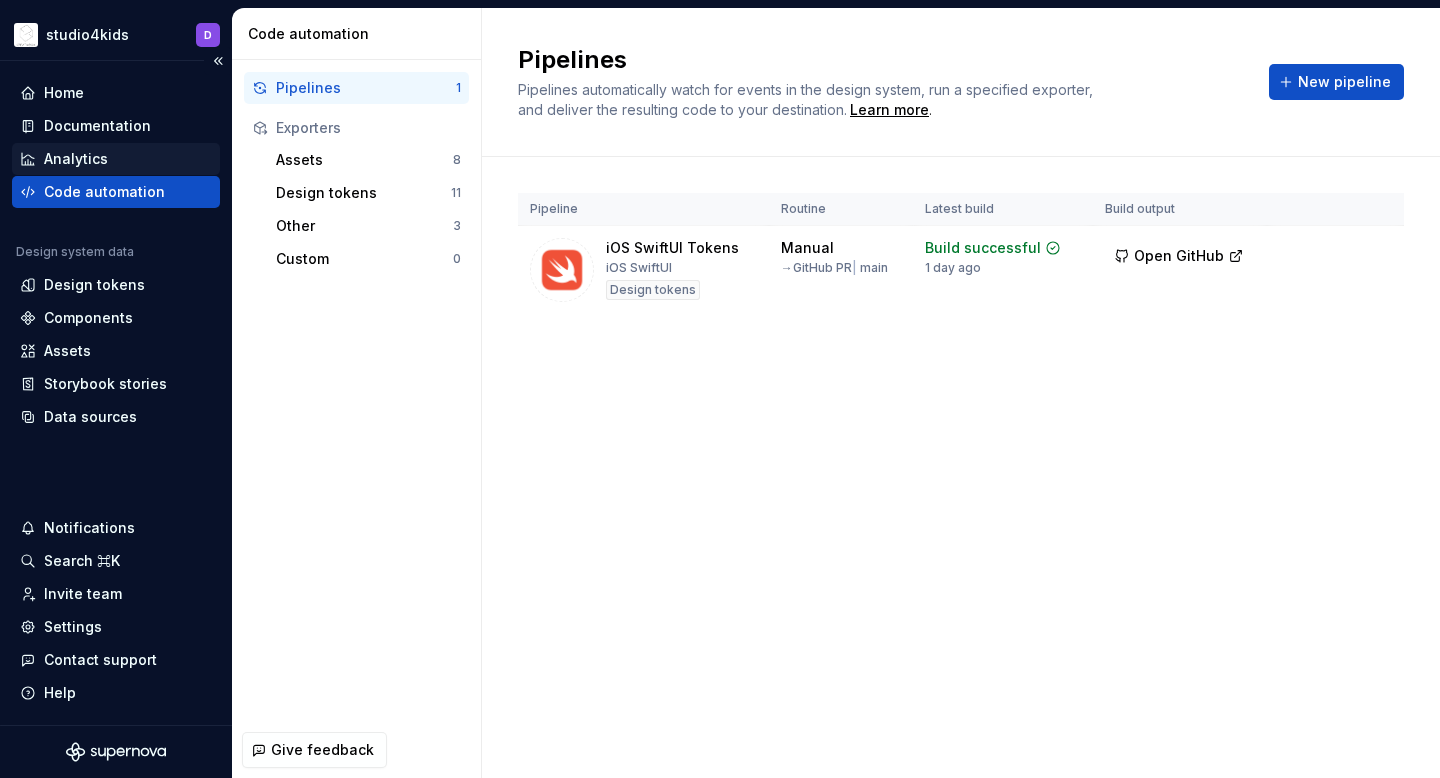 click on "Analytics" at bounding box center [116, 159] 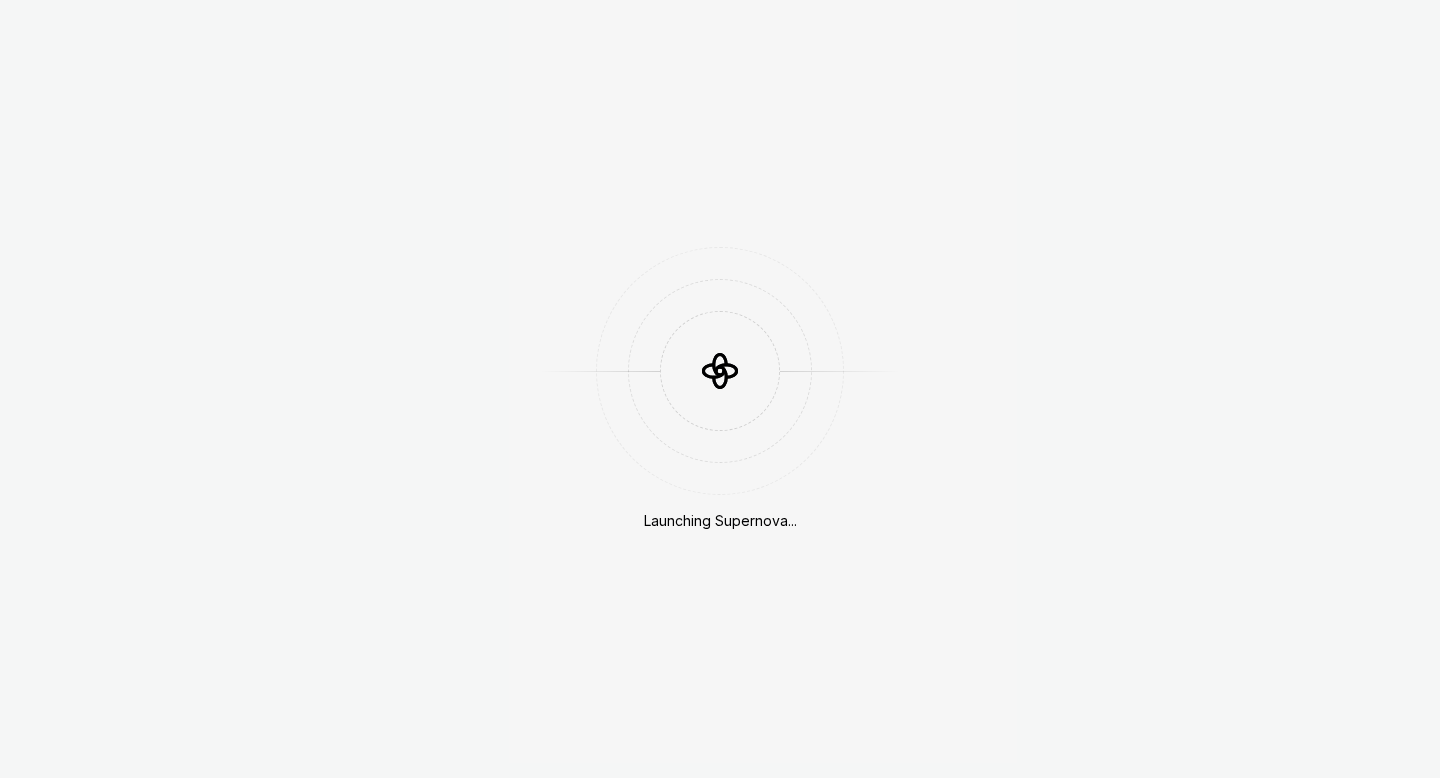 scroll, scrollTop: 0, scrollLeft: 0, axis: both 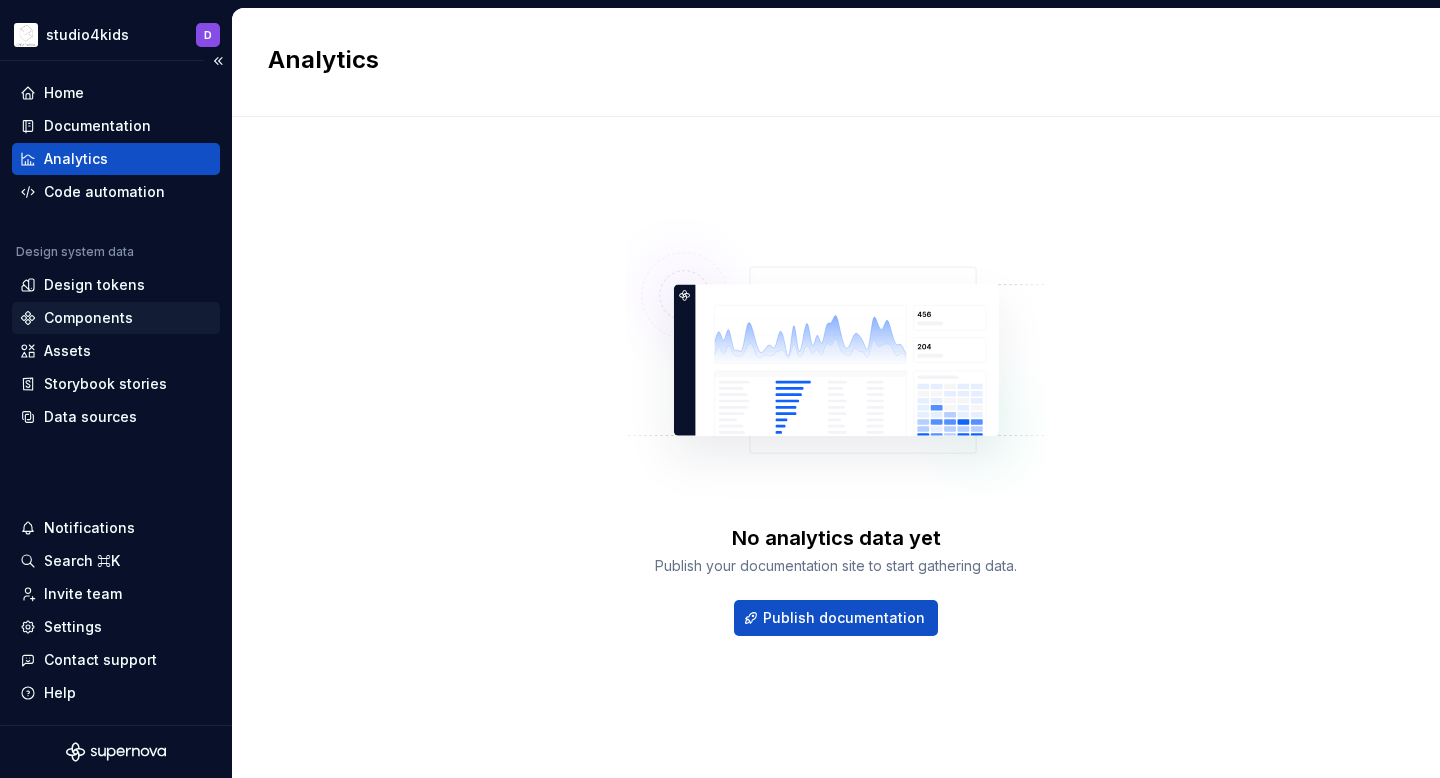 click on "Components" at bounding box center [88, 318] 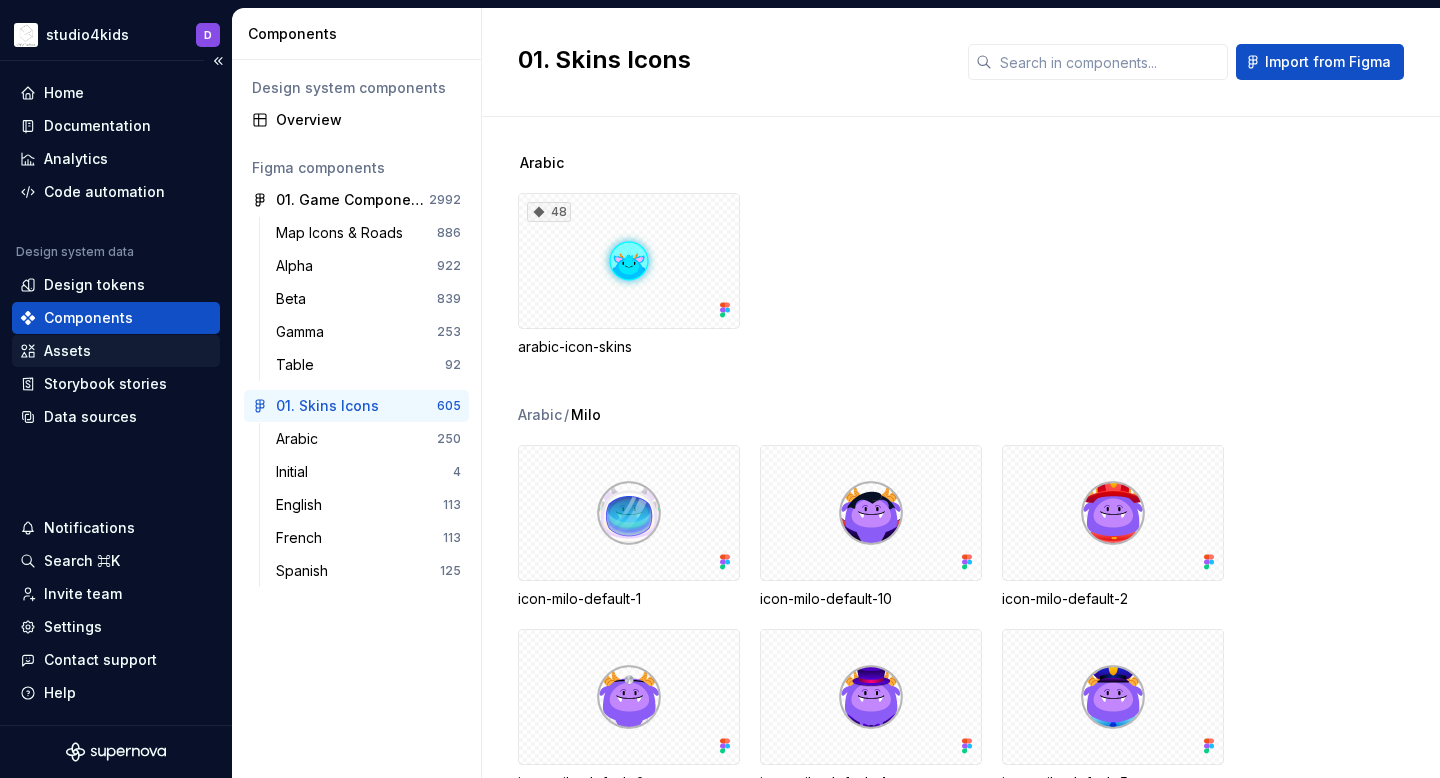 click on "Assets" at bounding box center (116, 351) 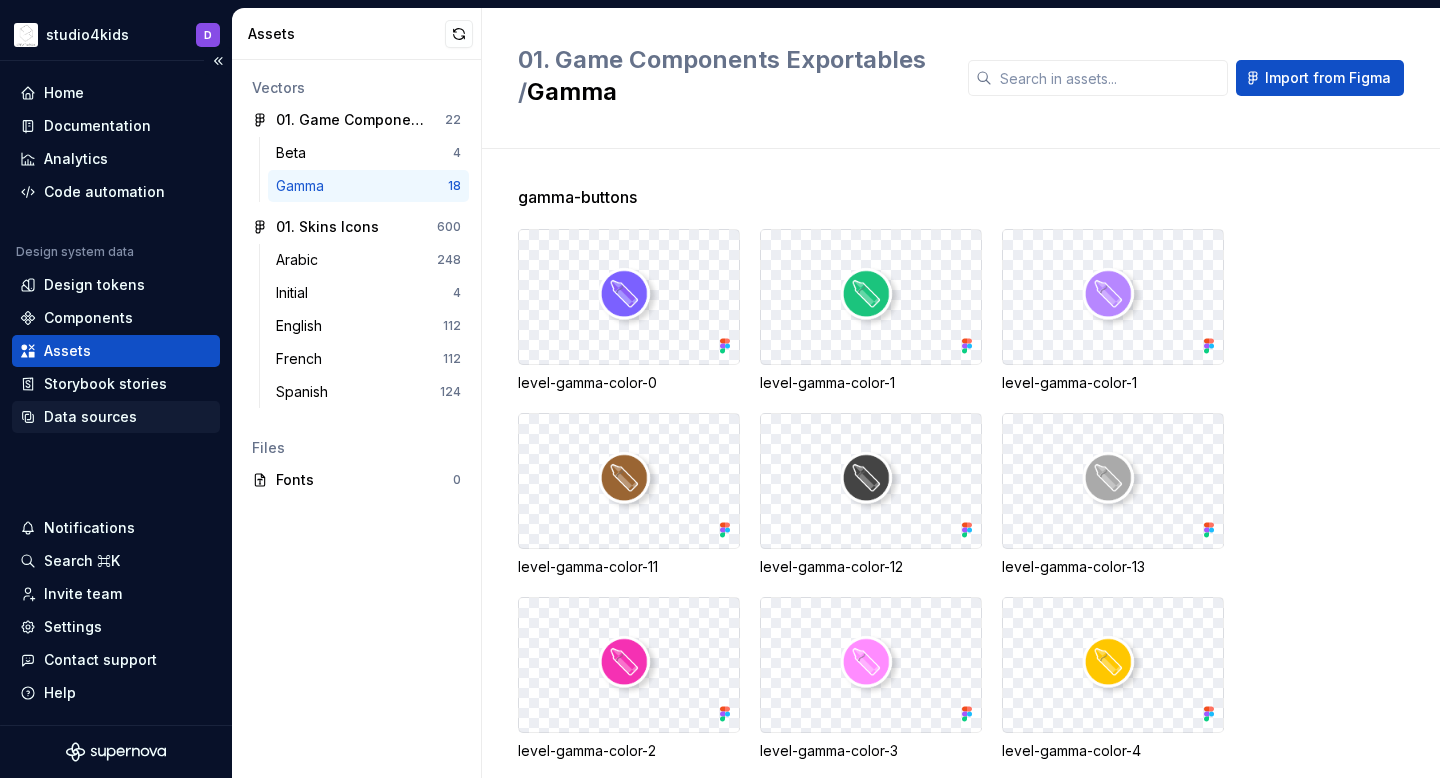 click on "Data sources" at bounding box center [90, 417] 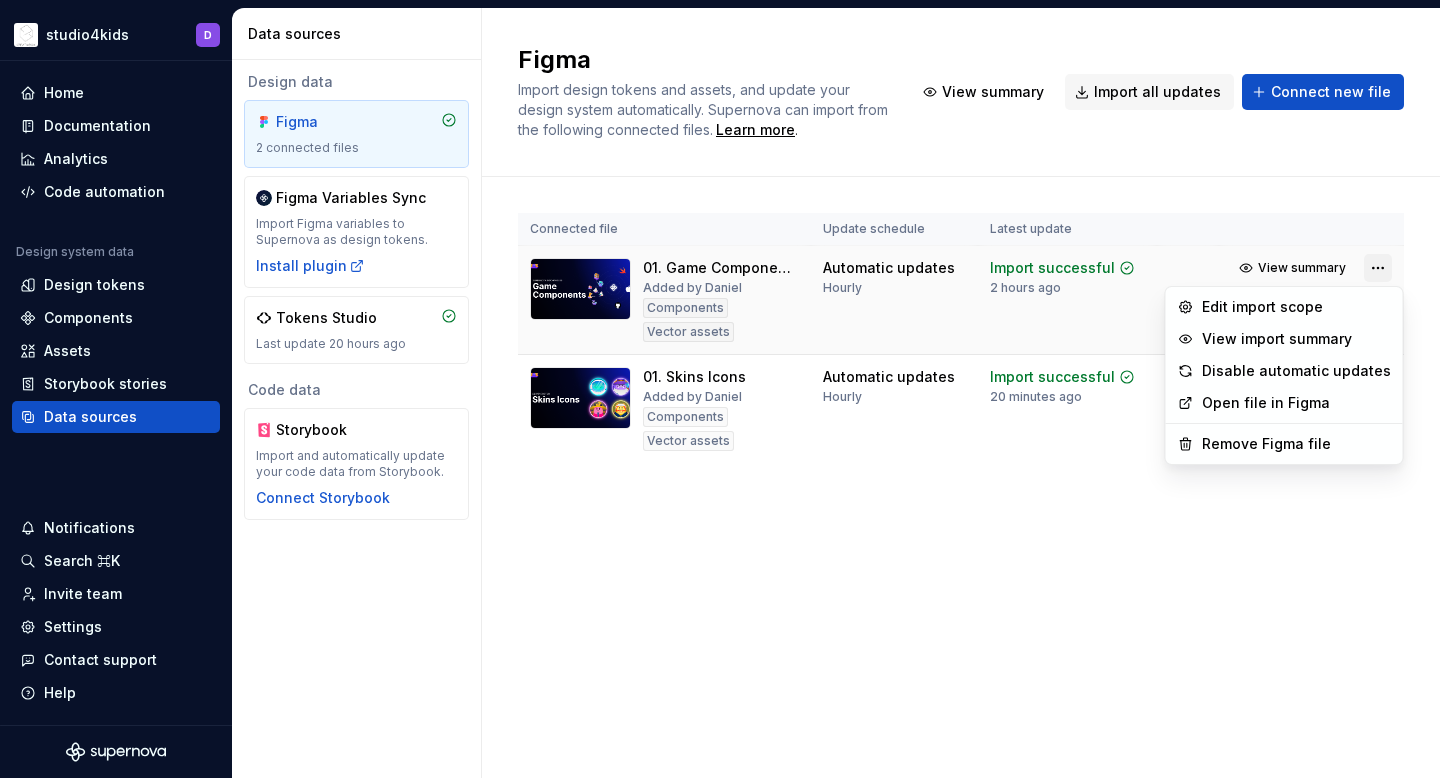 click on "studio4kids D Home Documentation Analytics Code automation Design system data Design tokens Components Assets Storybook stories Data sources Notifications Search ⌘K Invite team Settings Contact support Help Data sources Design data Figma 2 connected files Figma Variables Sync Import Figma variables to Supernova as design tokens. Install plugin Tokens Studio Last update 20 hours ago Code data Storybook Import and automatically update your code data from Storybook. Connect Storybook Figma Import design tokens and assets, and update your design system automatically. Supernova can import from the following connected files. Learn more . View summary Import all updates Connect new file Connected file Update schedule Latest update 01. Game Components Exportables Added by [NAME] Components Vector assets Automatic updates Hourly Import successful 2 hours ago View summary Import updates 01. Skins Icons Added by [NAME] Components Vector assets Automatic updates Hourly Import successful 20 minutes ago View summary" at bounding box center [720, 389] 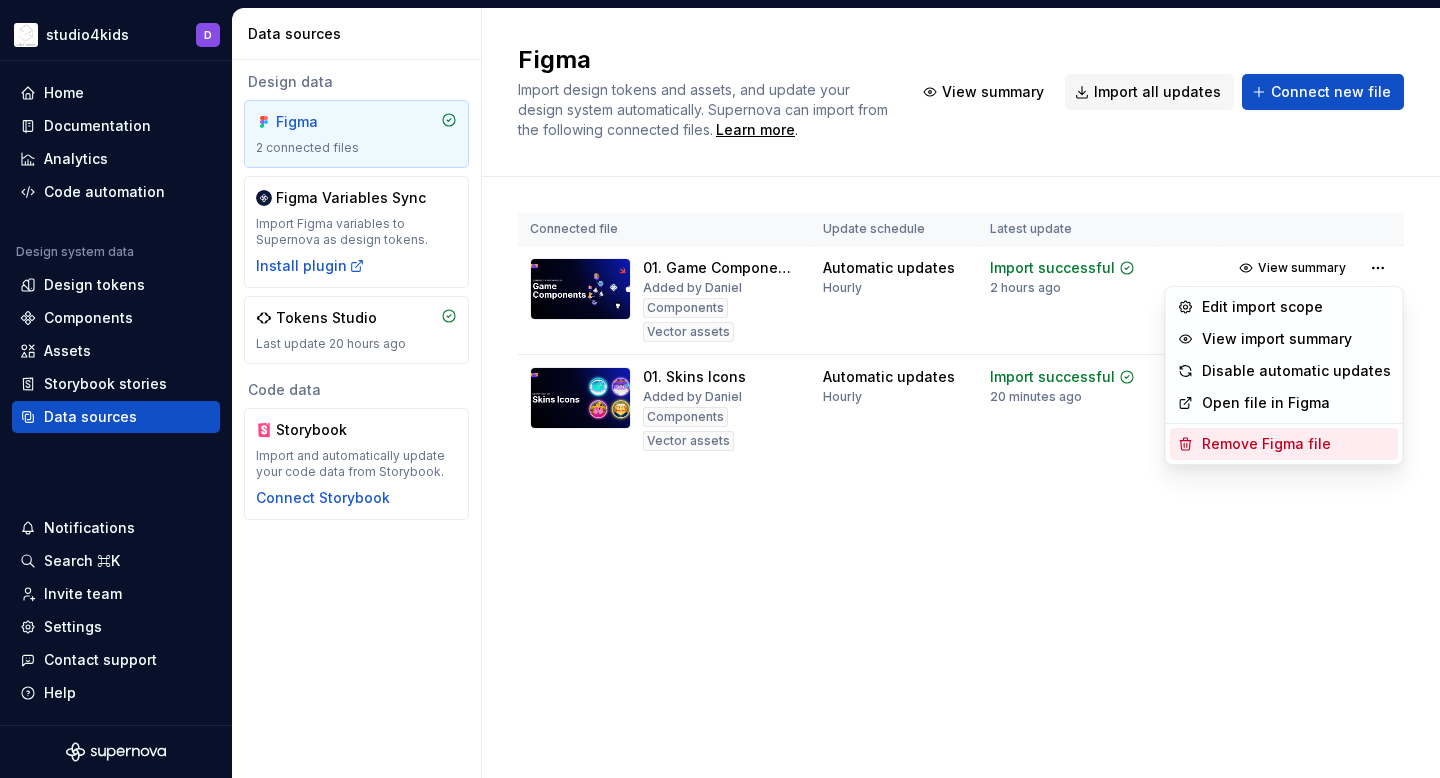 click on "Remove Figma file" at bounding box center [1296, 444] 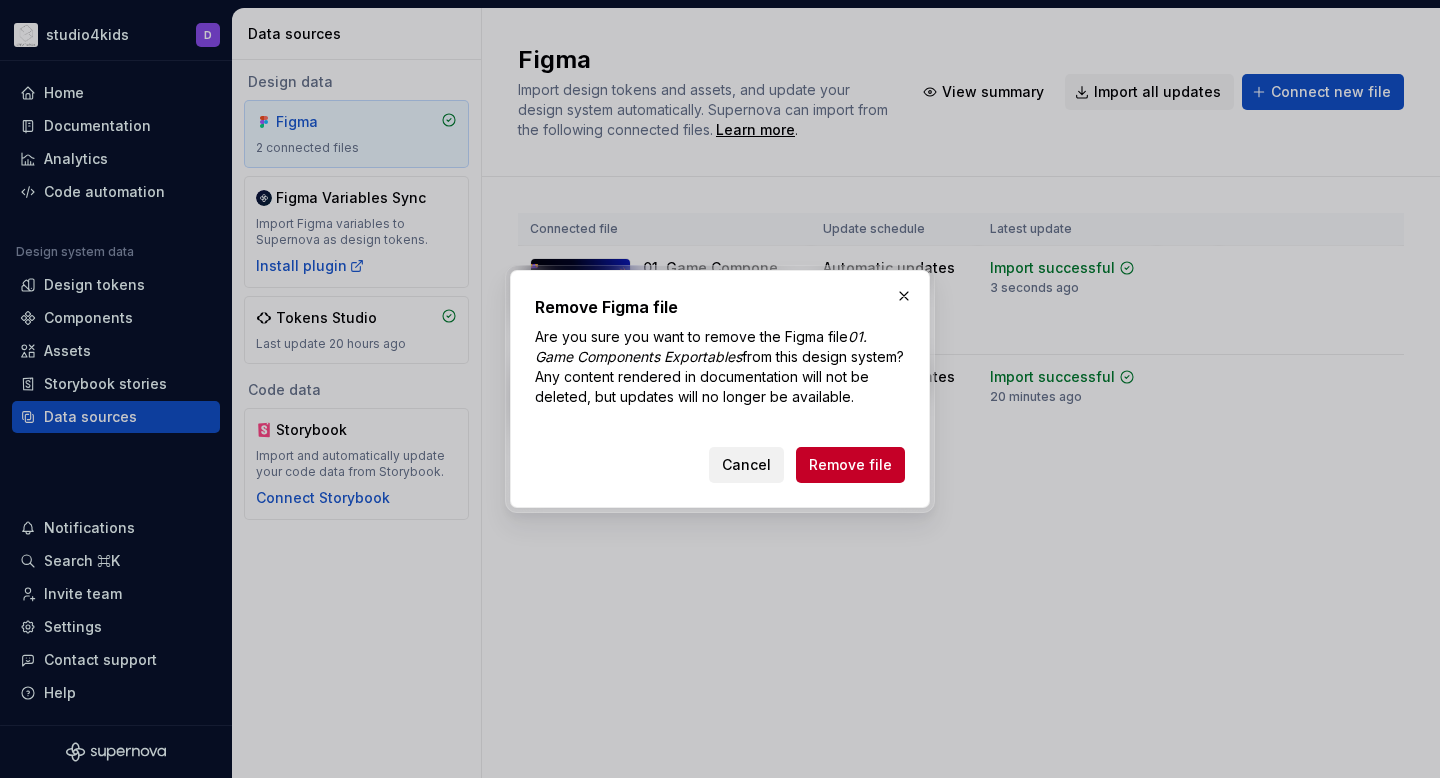 click on "Cancel" at bounding box center (746, 465) 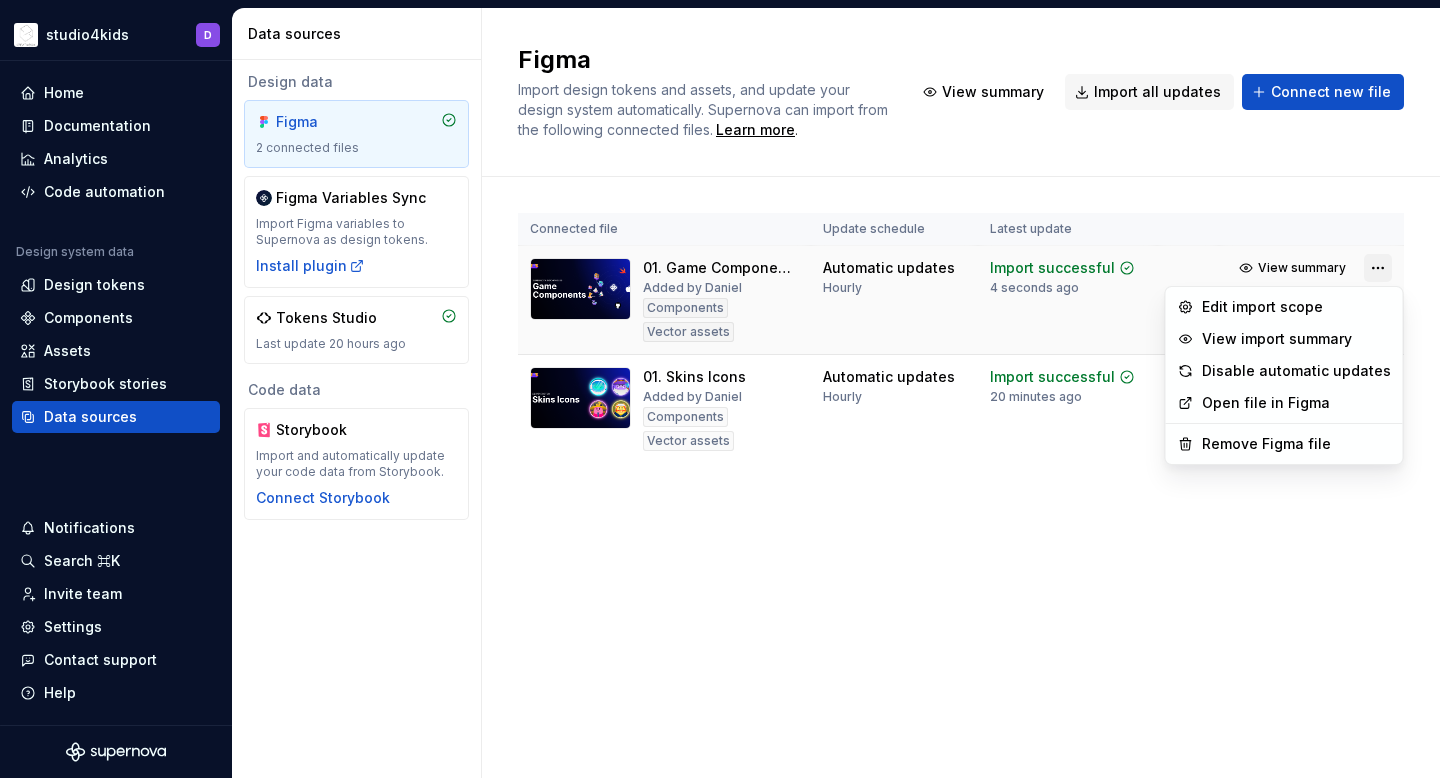 click on "studio4kids D Home Documentation Analytics Code automation Design system data Design tokens Components Assets Storybook stories Data sources Notifications Search ⌘K Invite team Settings Contact support Help Data sources Design data Figma 2 connected files Figma Variables Sync Import Figma variables to Supernova as design tokens. Install plugin Tokens Studio Last update 20 hours ago Code data Storybook Import and automatically update your code data from Storybook. Connect Storybook Figma Import design tokens and assets, and update your design system automatically. Supernova can import from the following connected files. Learn more . View summary Import all updates Connect new file Connected file Update schedule Latest update 01. Game Components Exportables Added by [NAME] Components Vector assets Automatic updates Hourly Import successful 4 seconds ago View summary Import updates 01. Skins Icons Added by [NAME] Components Vector assets Automatic updates Hourly Import successful 20 minutes ago" at bounding box center [720, 389] 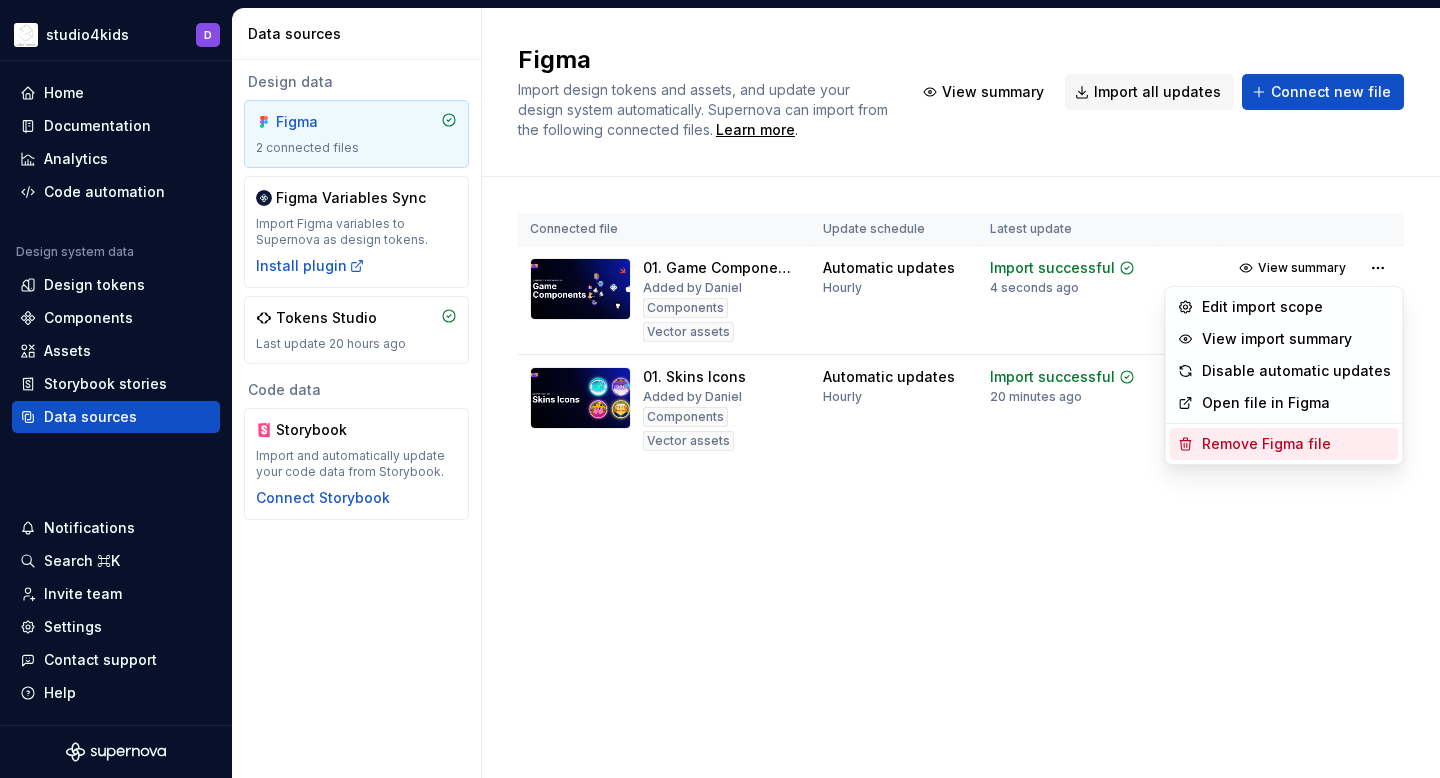 click on "Remove Figma file" at bounding box center [1296, 444] 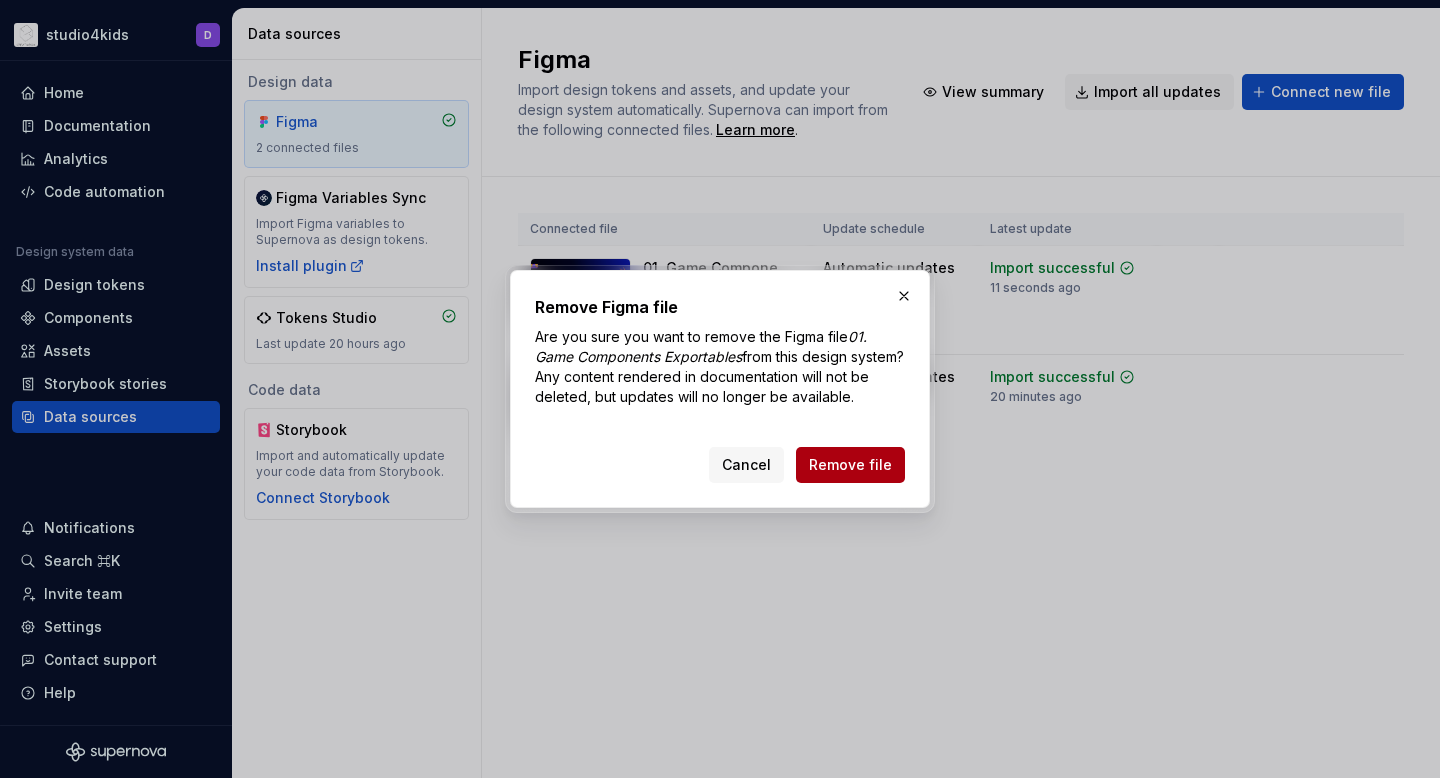 click on "Remove file" at bounding box center [850, 465] 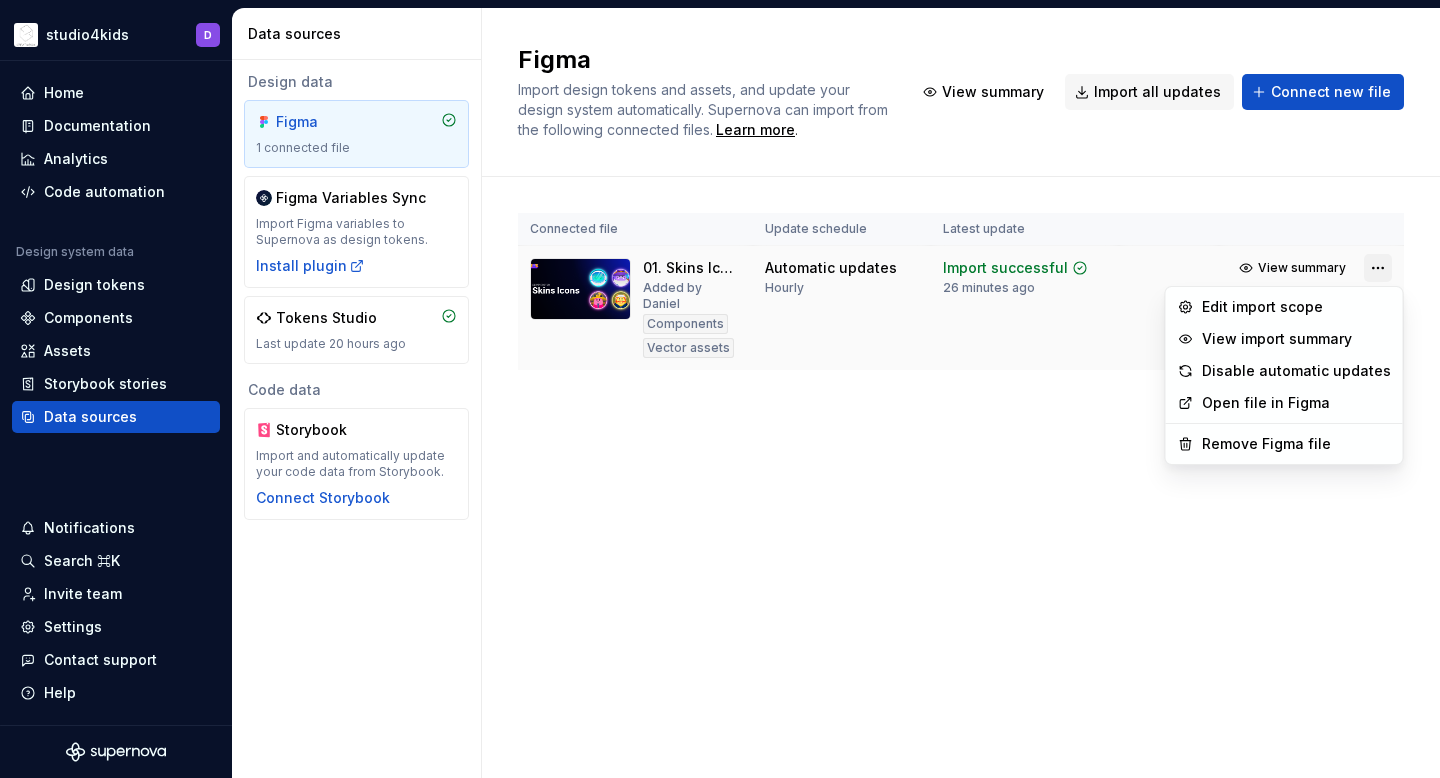 click on "studio4kids D Home Documentation Analytics Code automation Design system data Design tokens Components Assets Storybook stories Data sources Notifications Search ⌘K Invite team Settings Contact support Help Data sources Design data Figma 1 connected file Figma Variables Sync Import Figma variables to Supernova as design tokens. Install plugin Tokens Studio Last update 20 hours ago Code data Storybook Import and automatically update your code data from Storybook. Connect Storybook Figma Import design tokens and assets, and update your design system automatically. Supernova can import from the following connected files.   Learn more . View summary Import all updates Connect new file Connected file Update schedule Latest update 01. Skins Icons Added by Daniel Components Vector assets  Automatic updates Hourly Import successful 26 minutes ago View summary Import updates   Edit import scope View import summary Disable automatic updates Open file in Figma Remove Figma file" at bounding box center [720, 389] 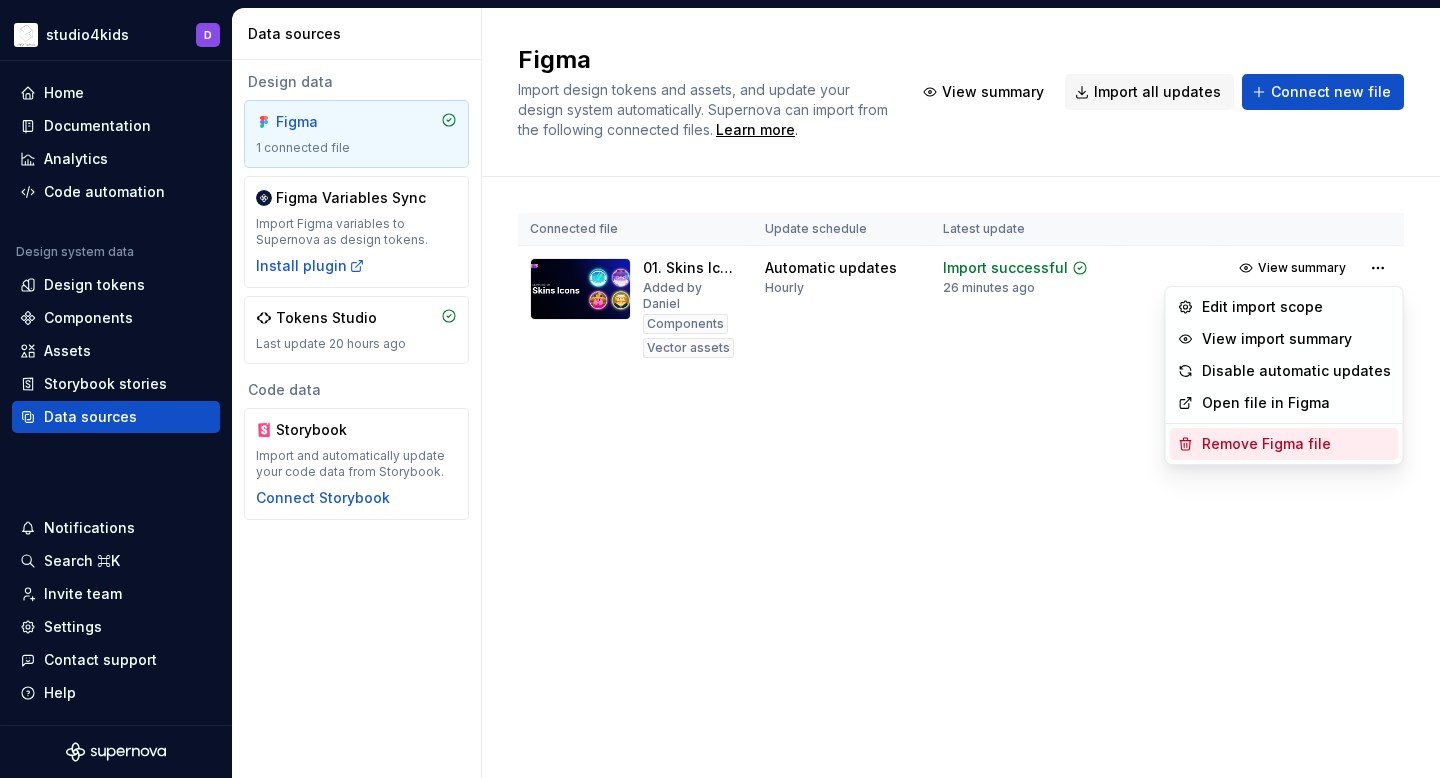 click on "Remove Figma file" at bounding box center (1296, 444) 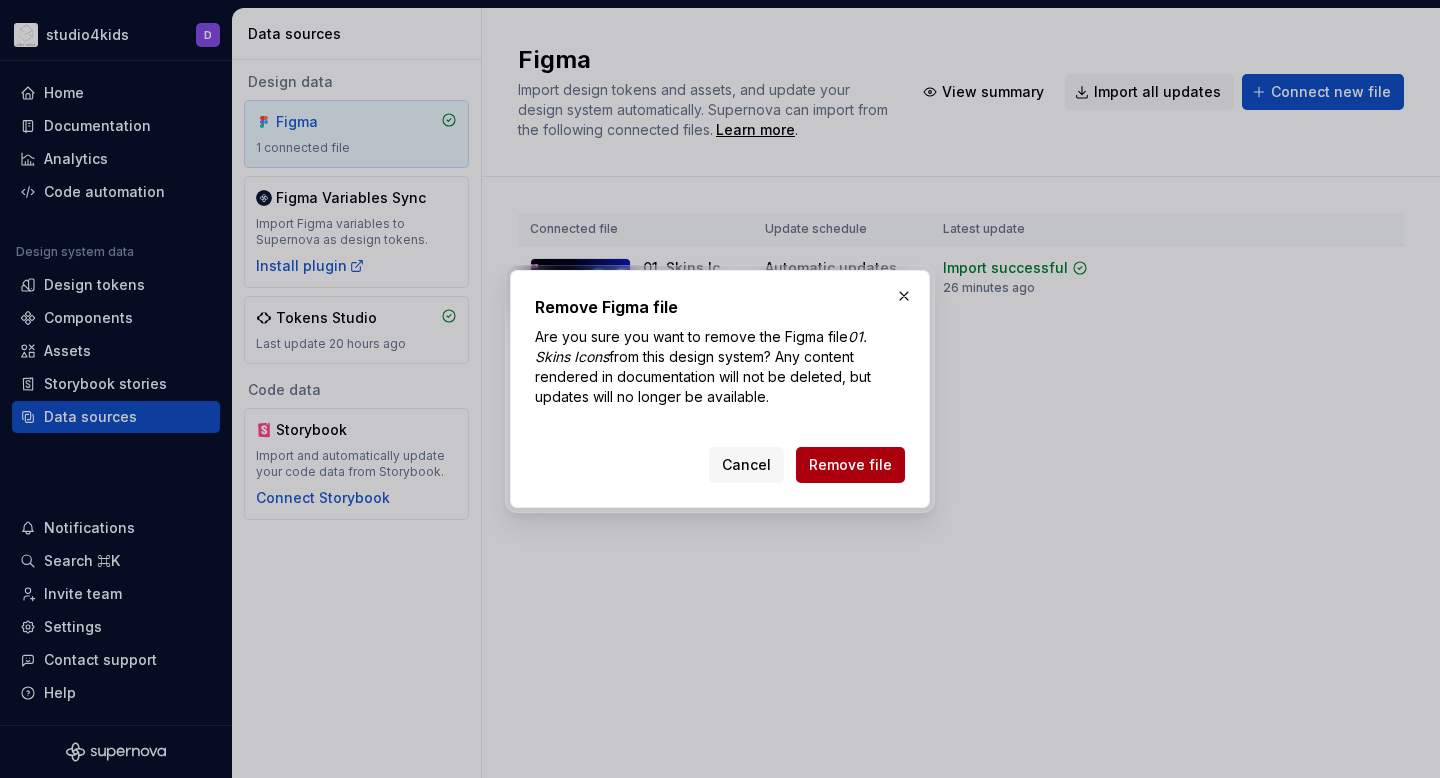 click on "Remove file" at bounding box center (850, 465) 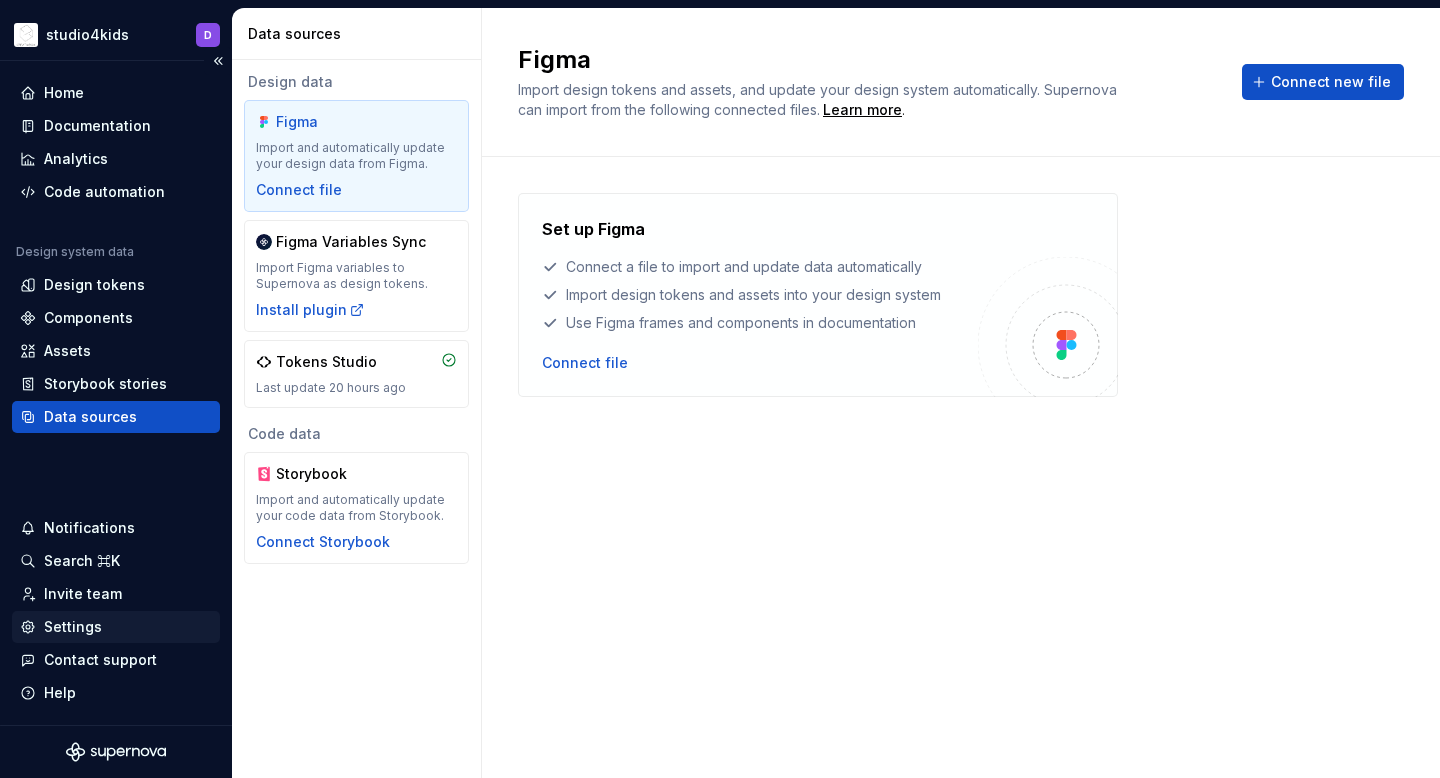click on "Settings" at bounding box center (73, 627) 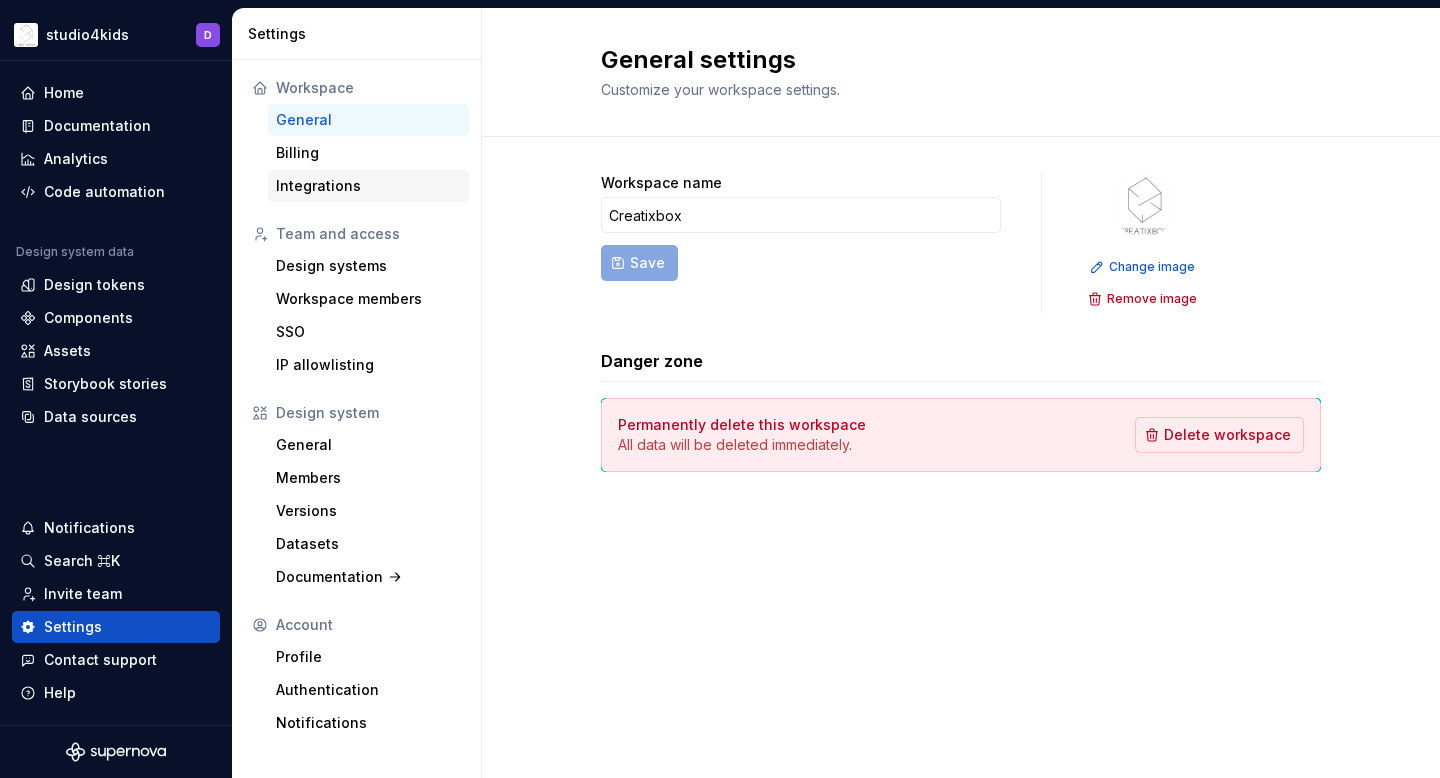 click on "Integrations" at bounding box center [368, 186] 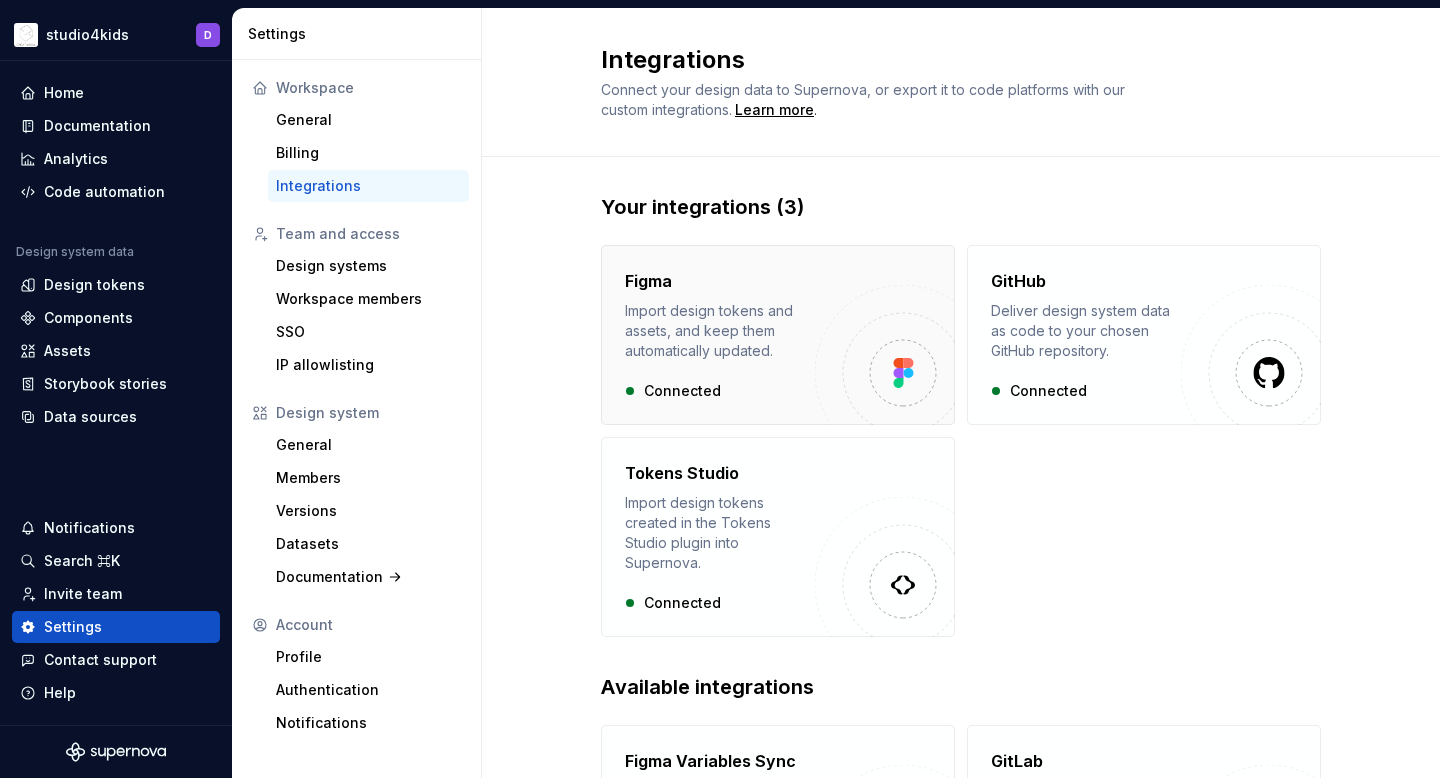 click on "Figma Import design tokens and assets, and keep them automatically updated. Connected" at bounding box center [720, 335] 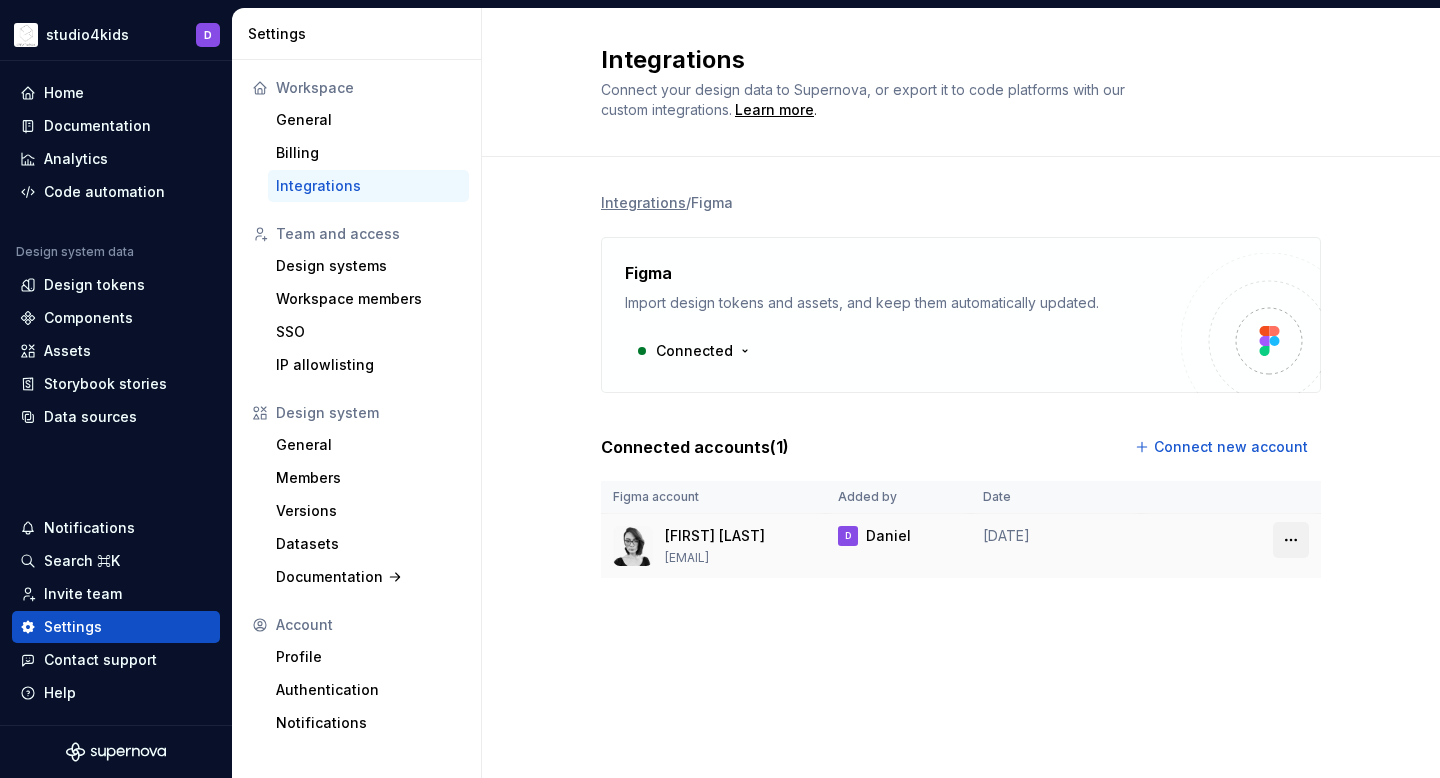 click on "manu@example.com D [NAME] [DATE]" at bounding box center [720, 389] 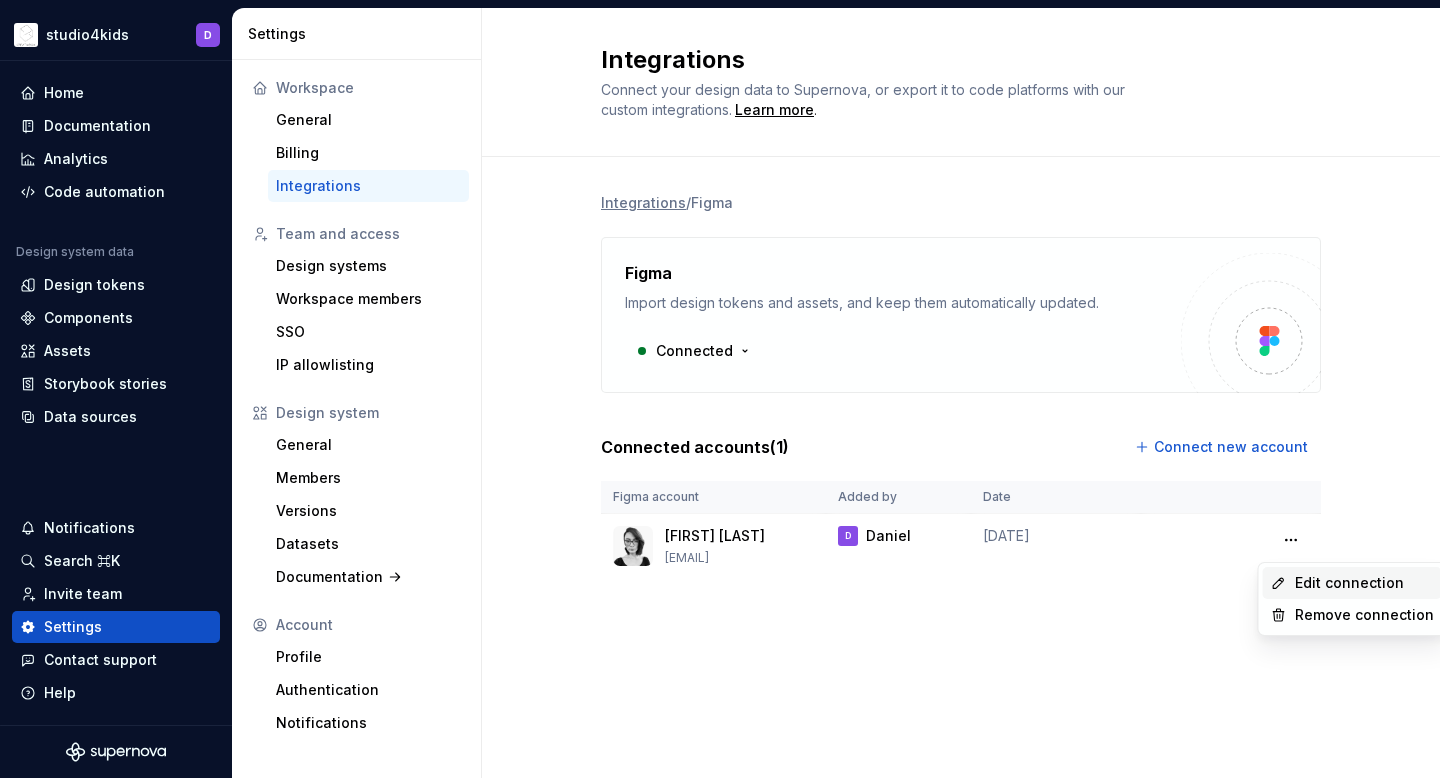 click on "Edit connection" at bounding box center (1364, 583) 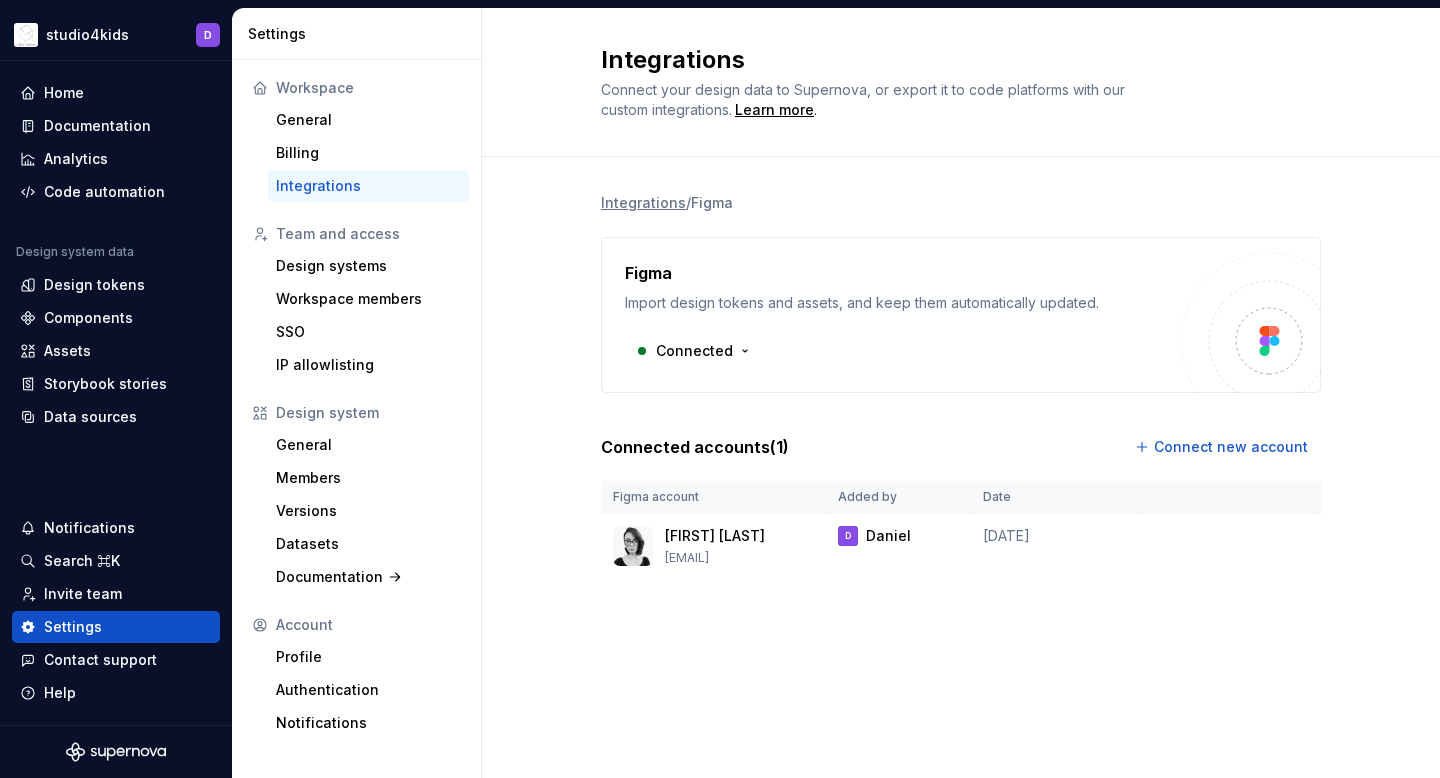 click on "Figma account" at bounding box center (713, 497) 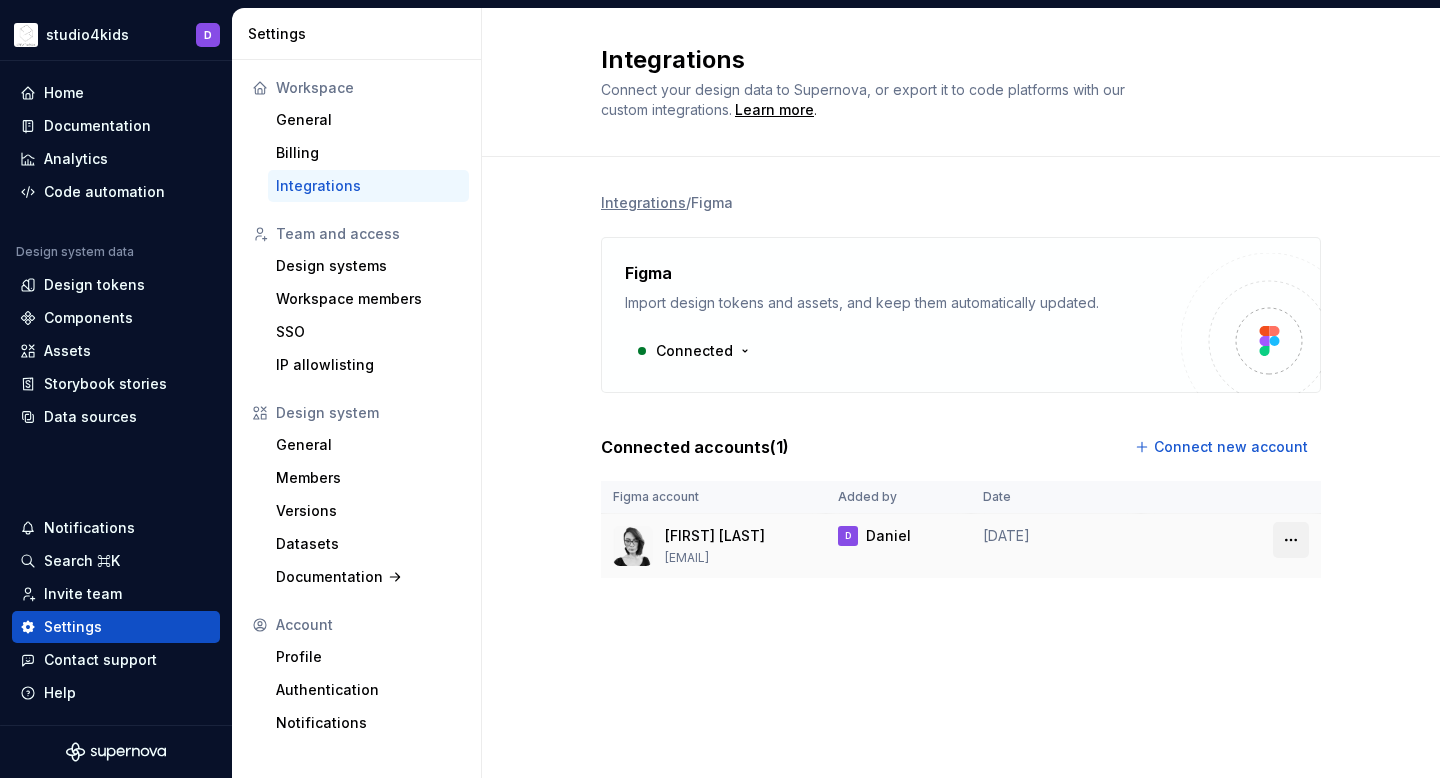click on "manu@example.com D [NAME] [DATE]" at bounding box center [720, 389] 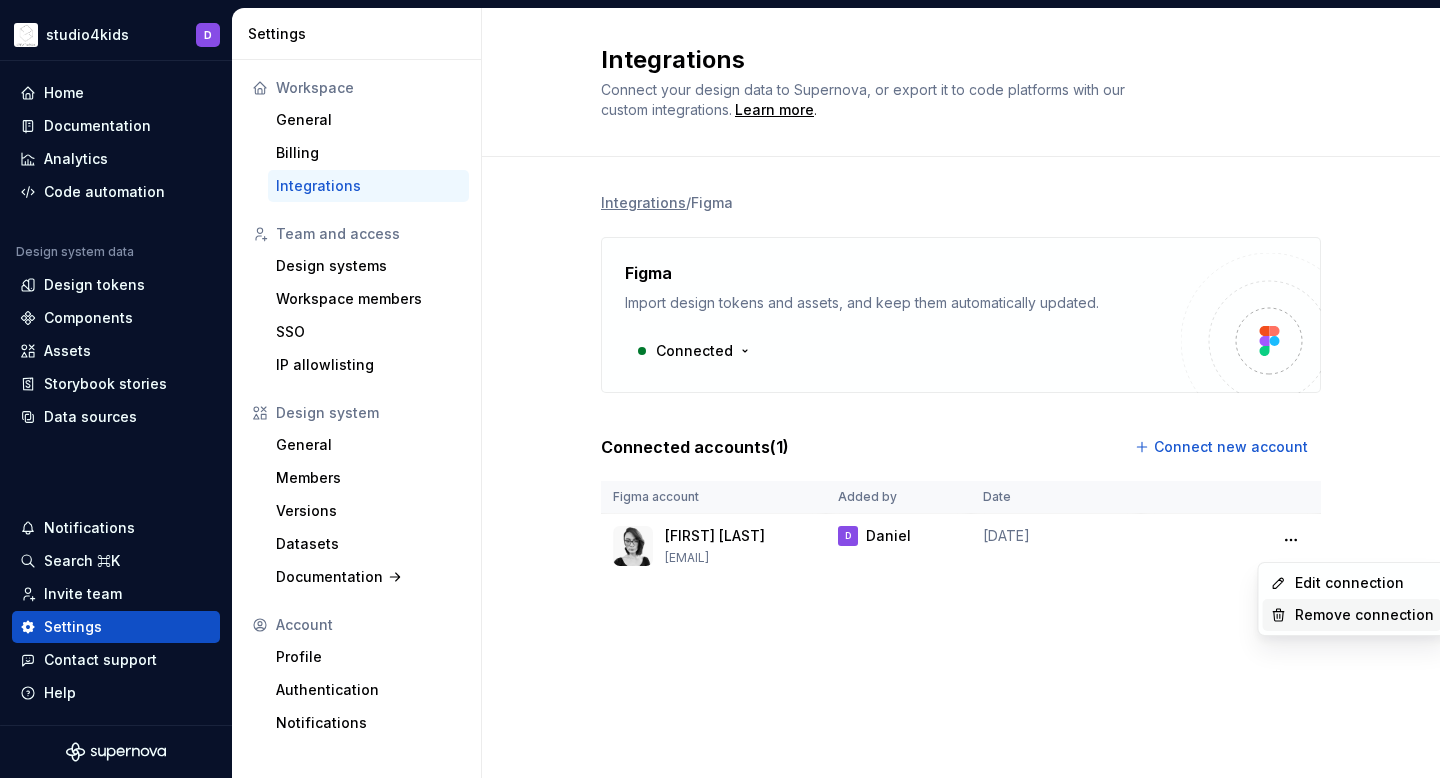 click on "Remove connection" at bounding box center [1364, 615] 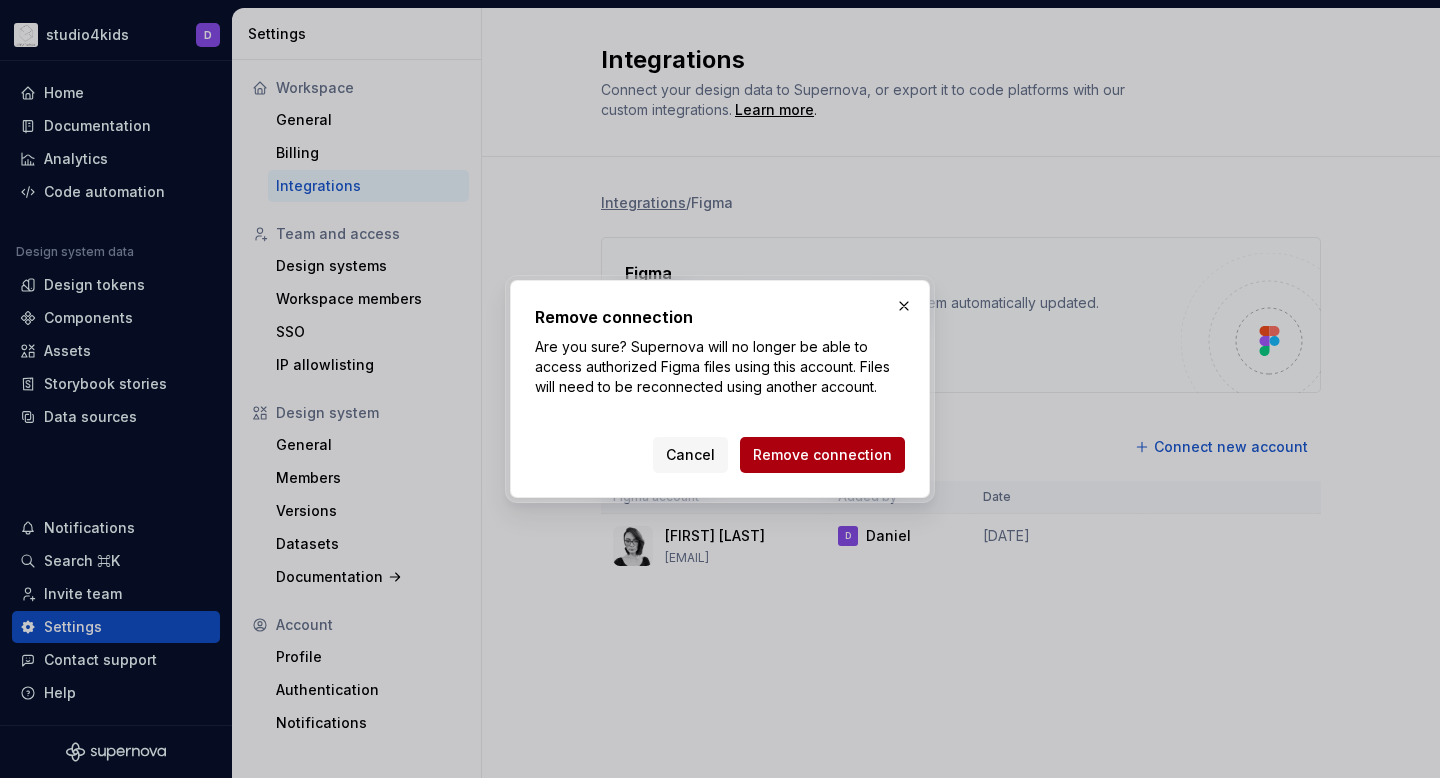 click on "Remove connection" at bounding box center (822, 455) 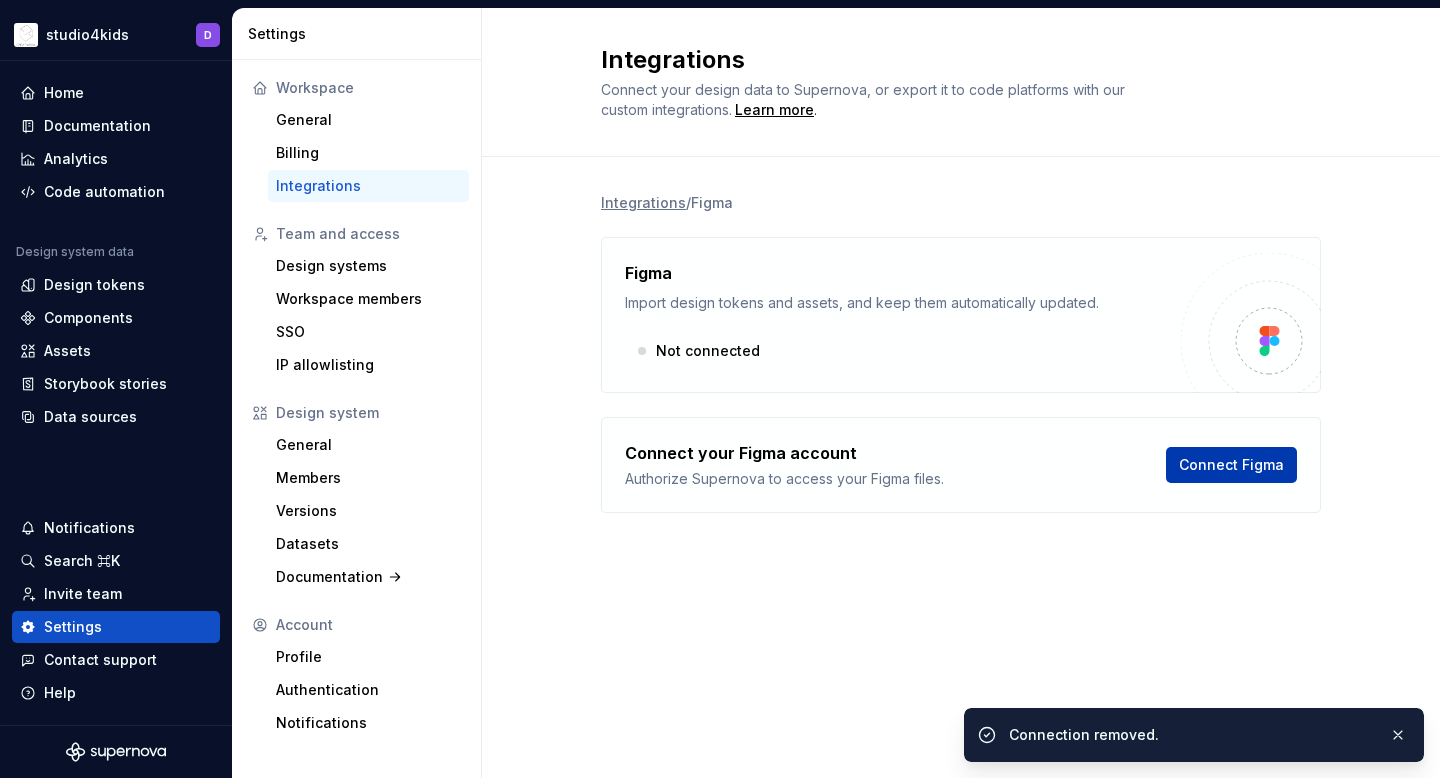 click on "Connect Figma" at bounding box center (1231, 465) 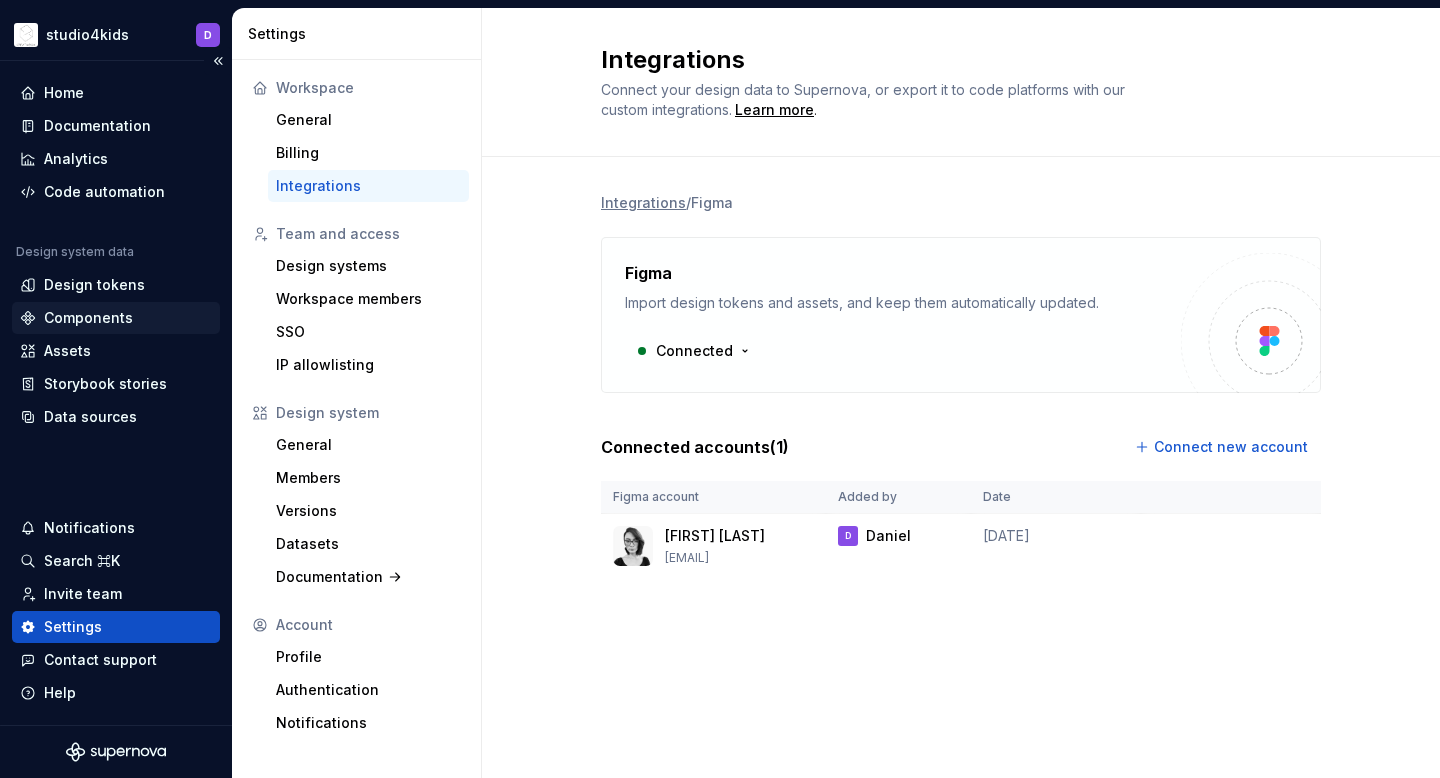 click on "Components" at bounding box center (88, 318) 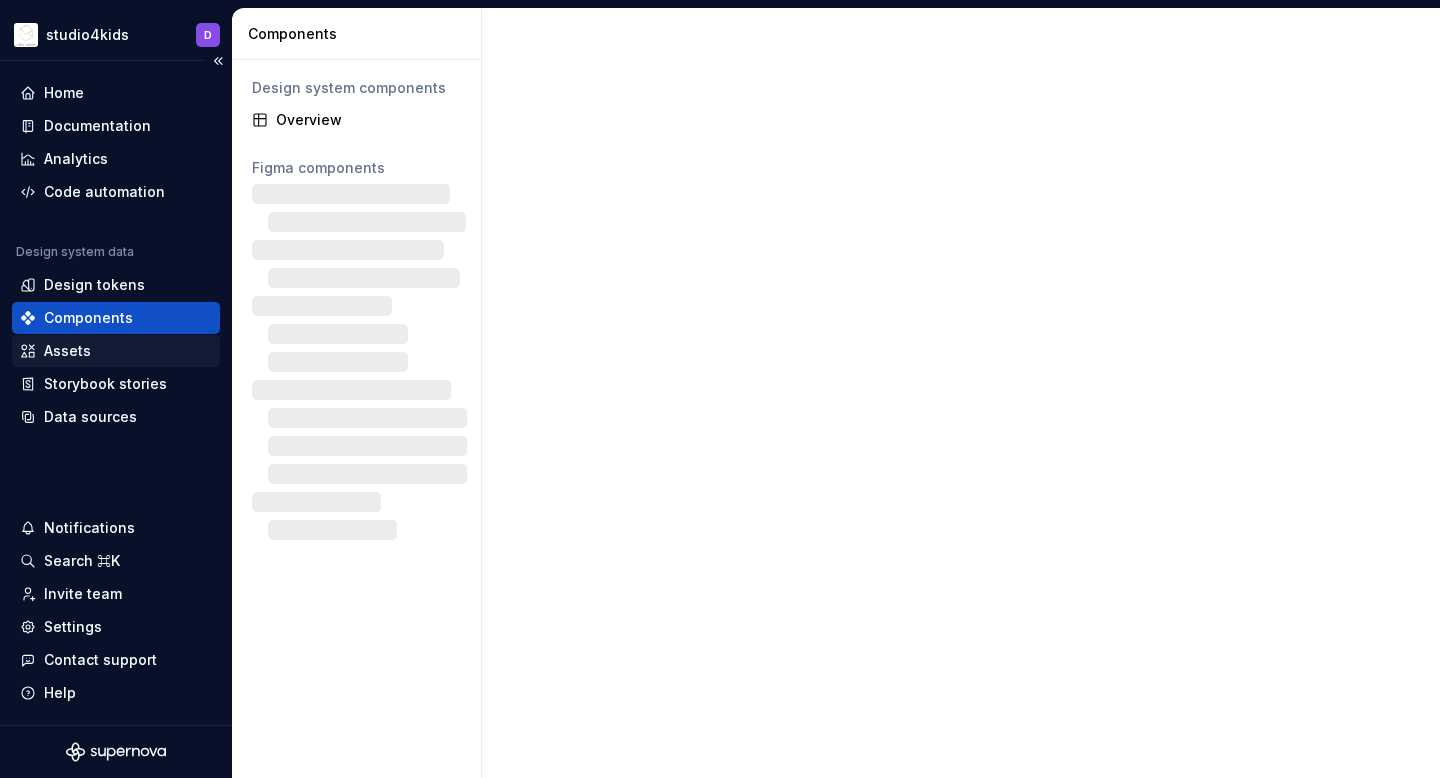 click on "Assets" at bounding box center [116, 351] 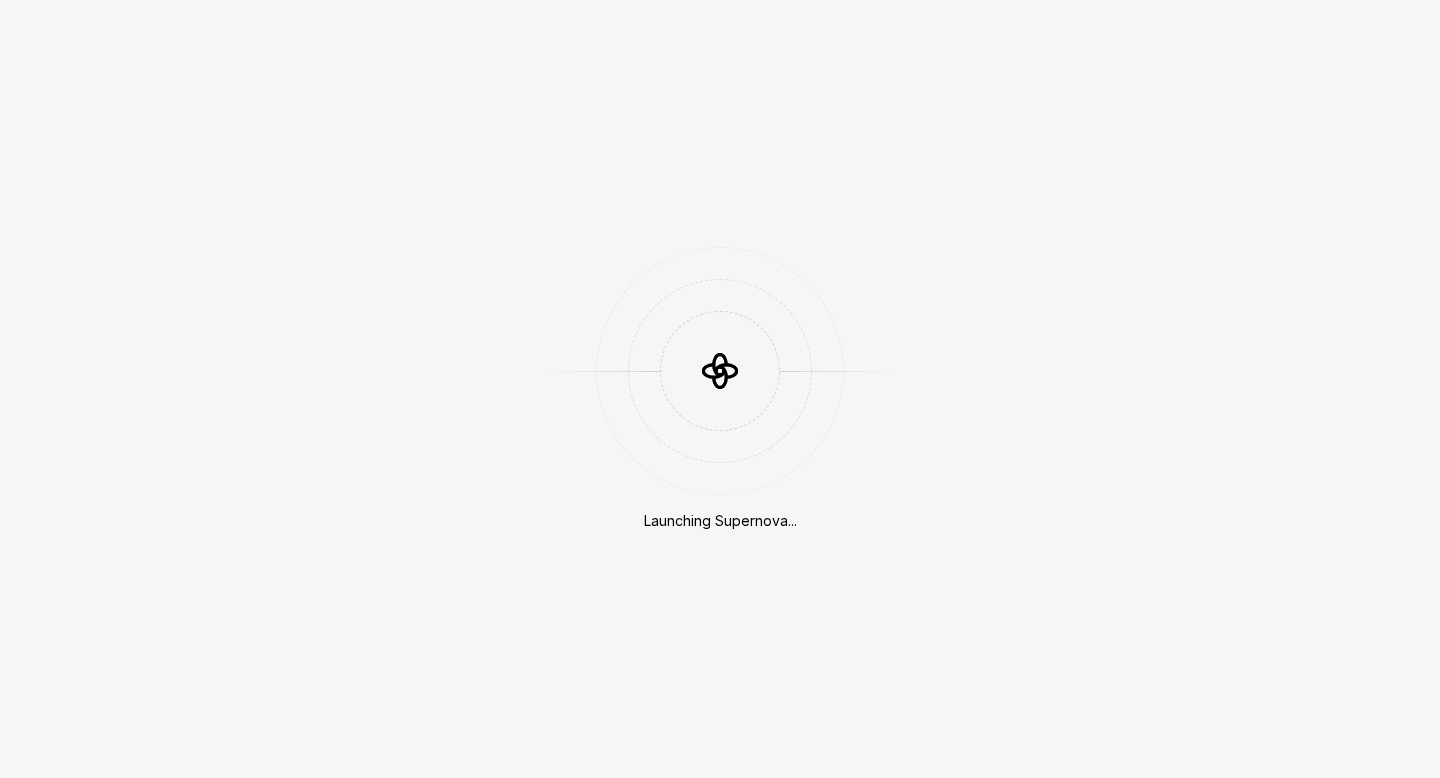 scroll, scrollTop: 0, scrollLeft: 0, axis: both 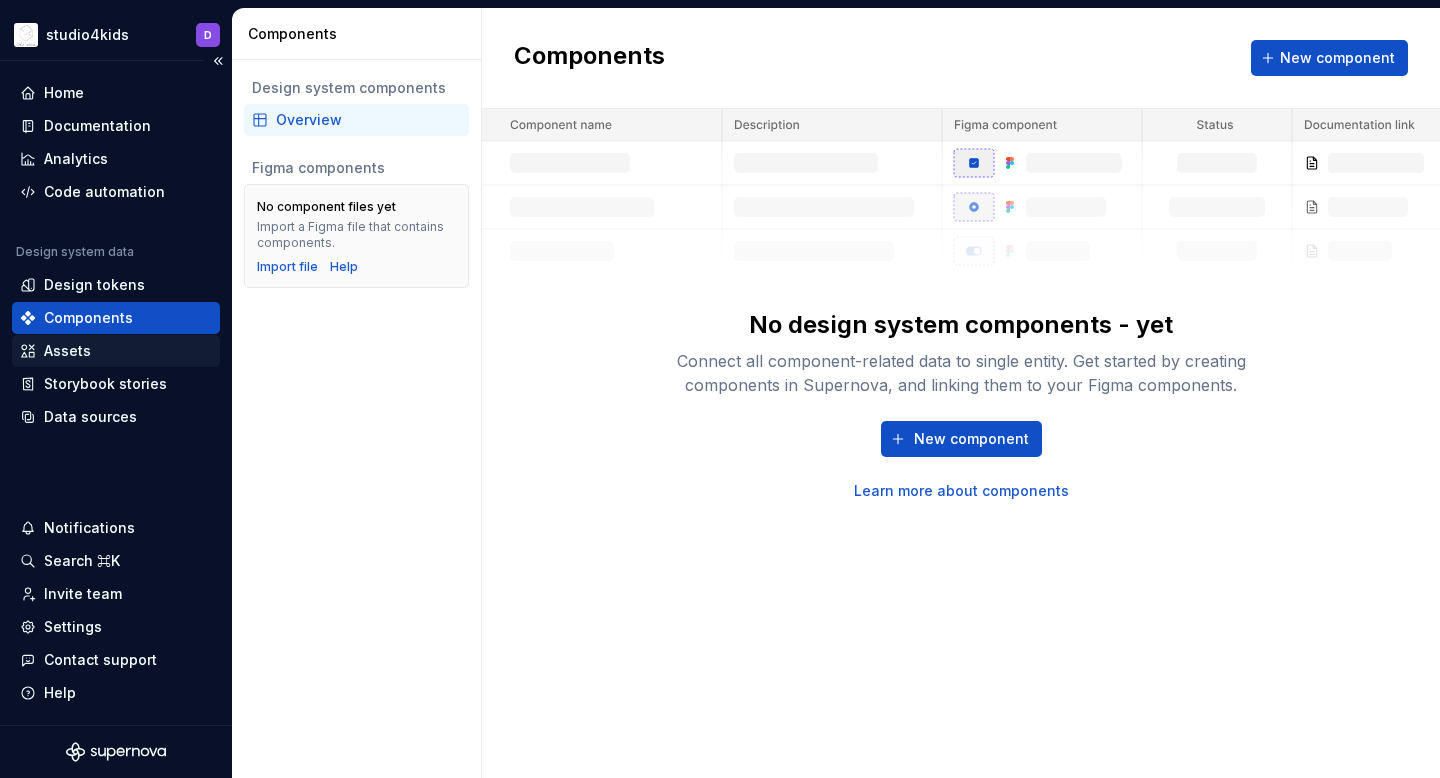click on "Assets" at bounding box center [116, 351] 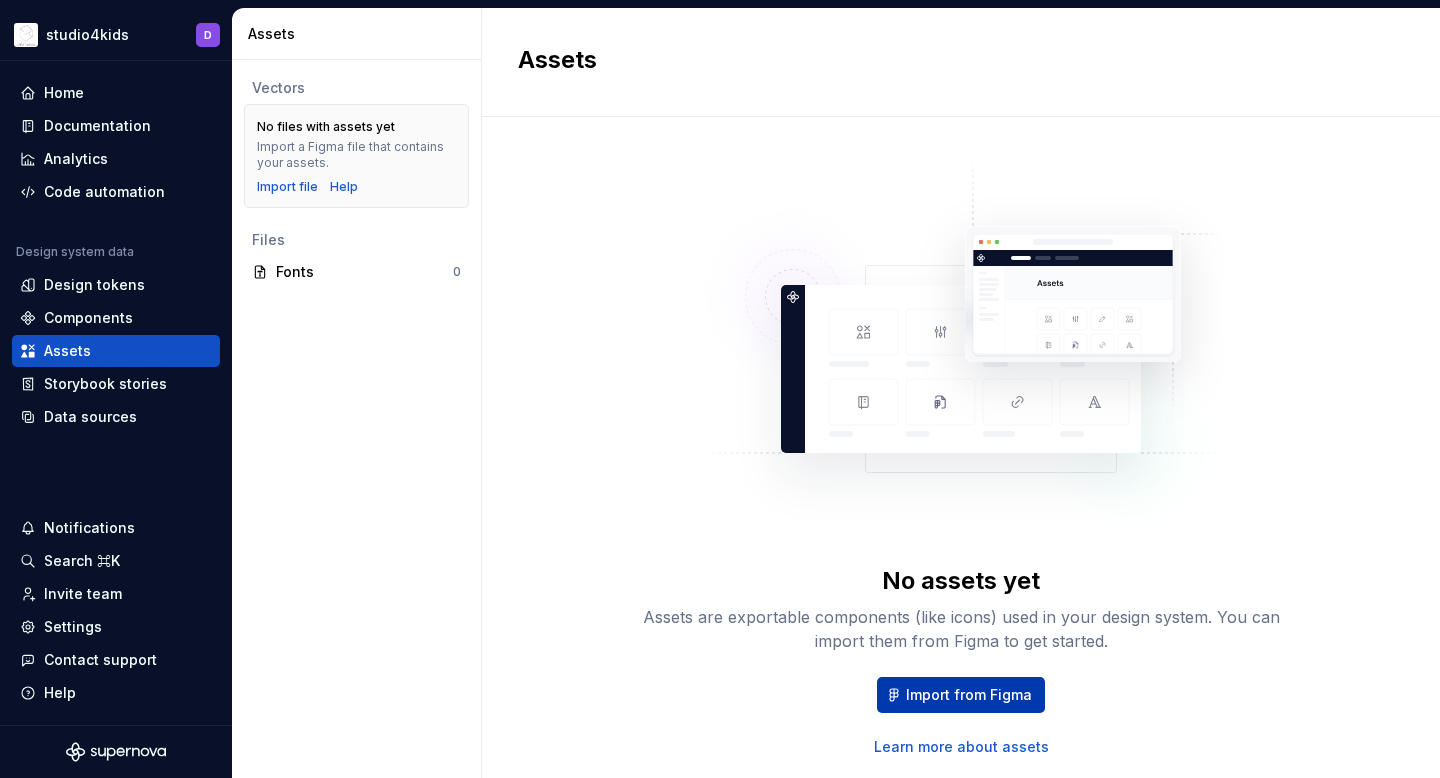 click on "Import from Figma" at bounding box center [961, 695] 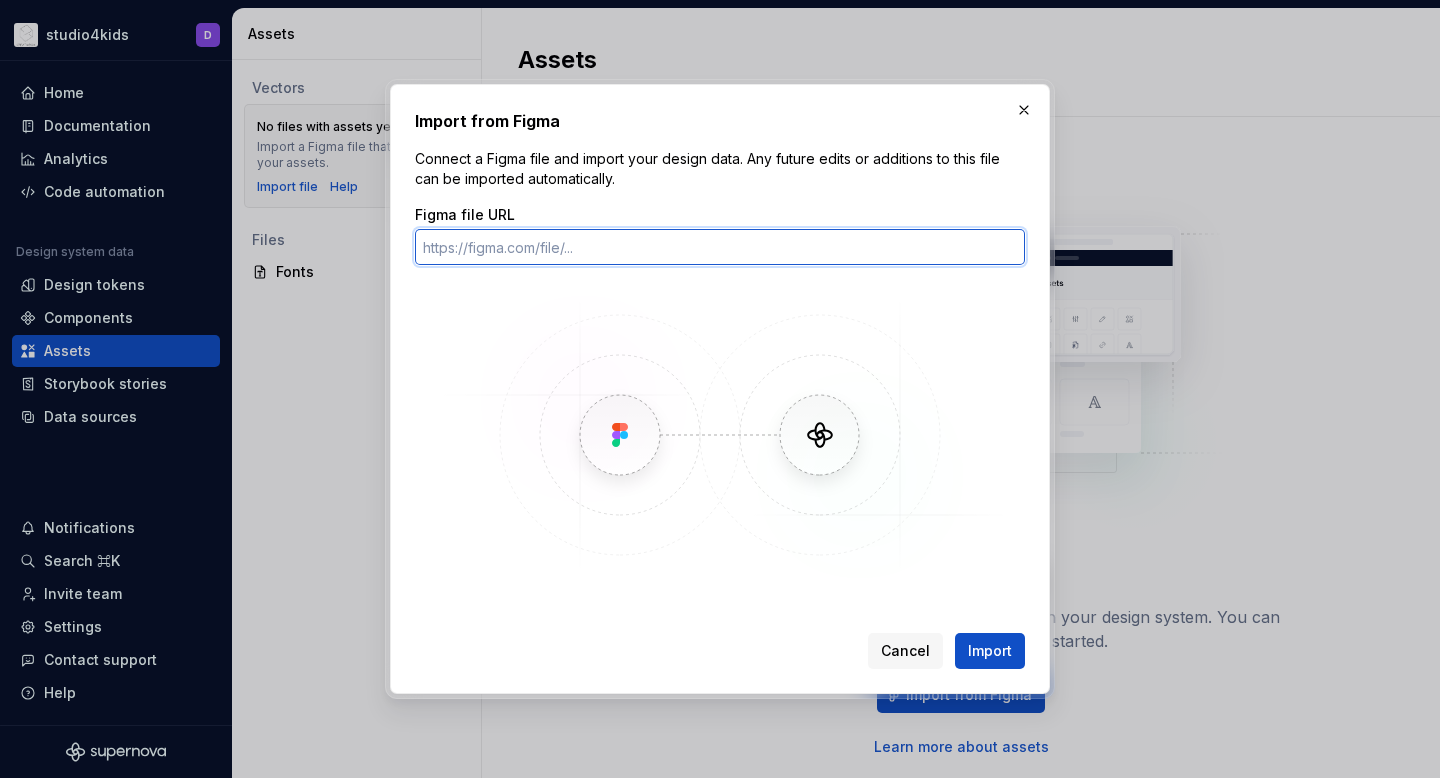 paste on "https://www.figma.com/design/vsykyfuKR7B9YmqIUOQB8i/01.-Skins-Icons?node-id=4-322253&t=LhzPzyVqiT5zZe9u-1" 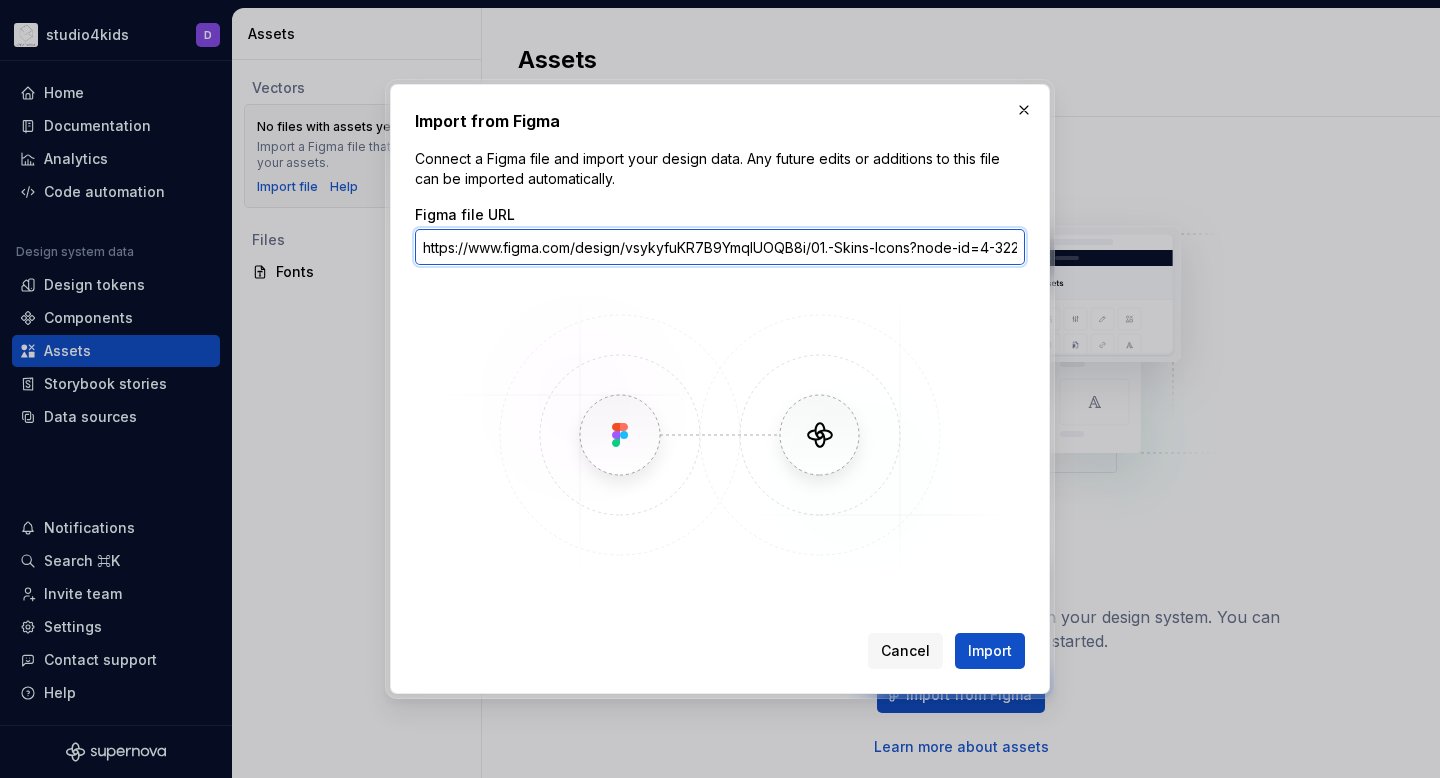 scroll, scrollTop: 0, scrollLeft: 203, axis: horizontal 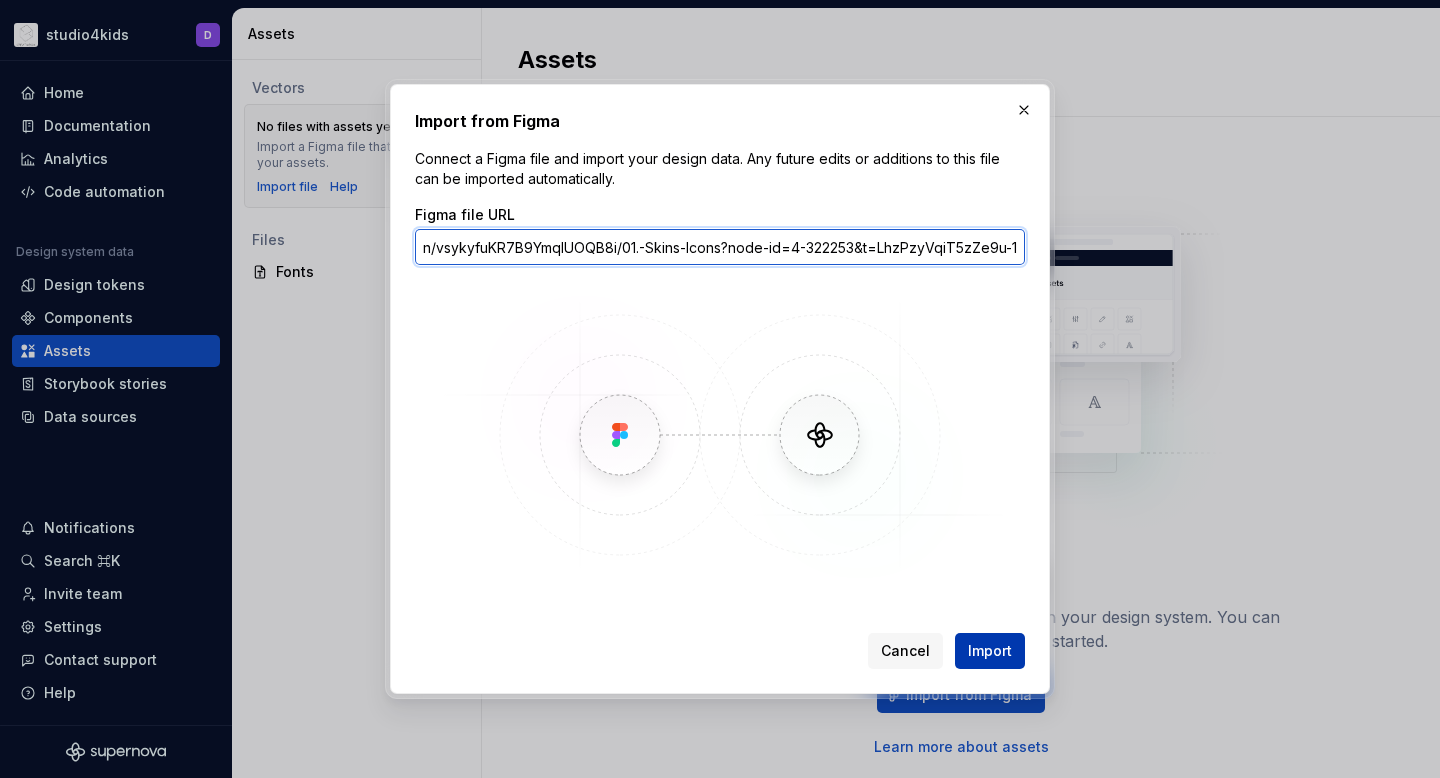 type on "https://www.figma.com/design/vsykyfuKR7B9YmqIUOQB8i/01.-Skins-Icons?node-id=4-322253&t=LhzPzyVqiT5zZe9u-1" 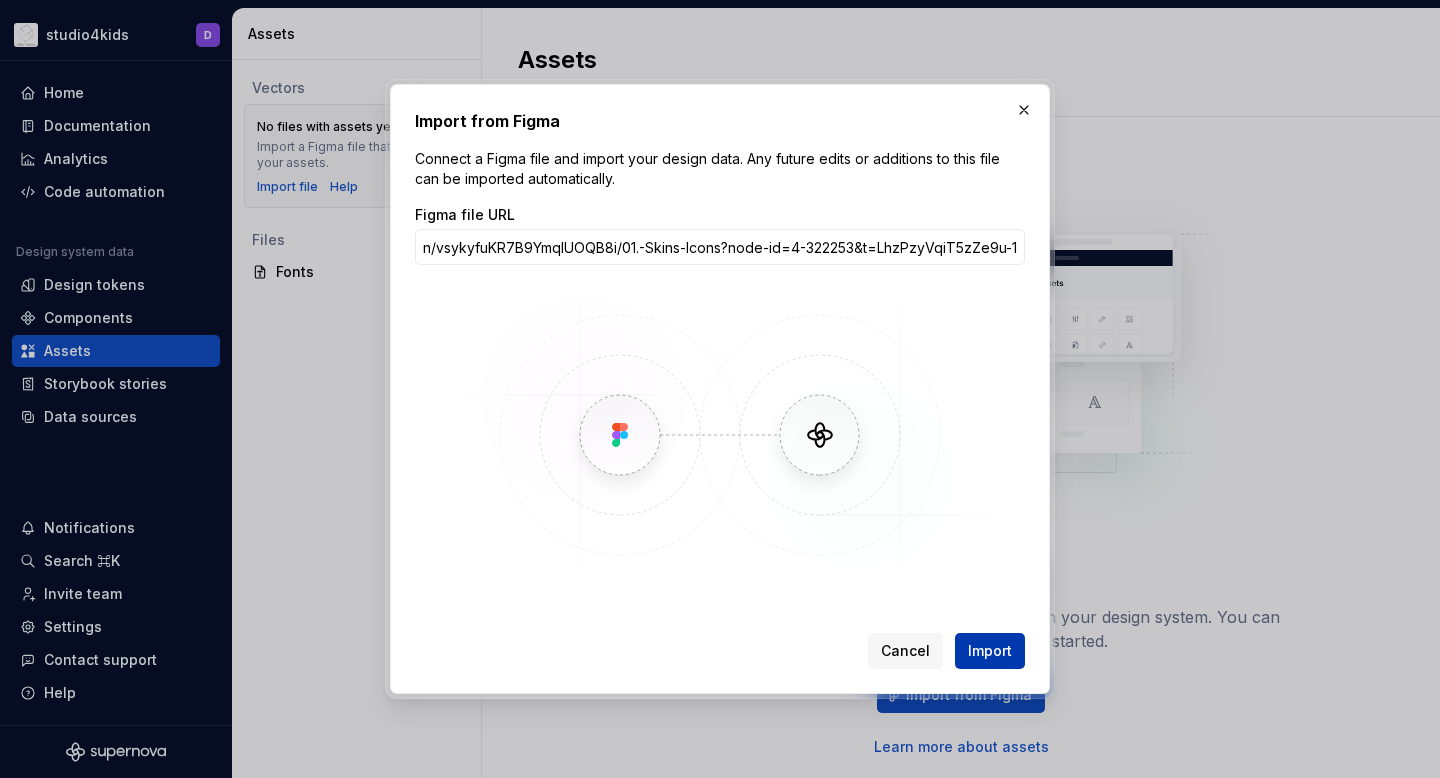 click on "Import" at bounding box center [990, 651] 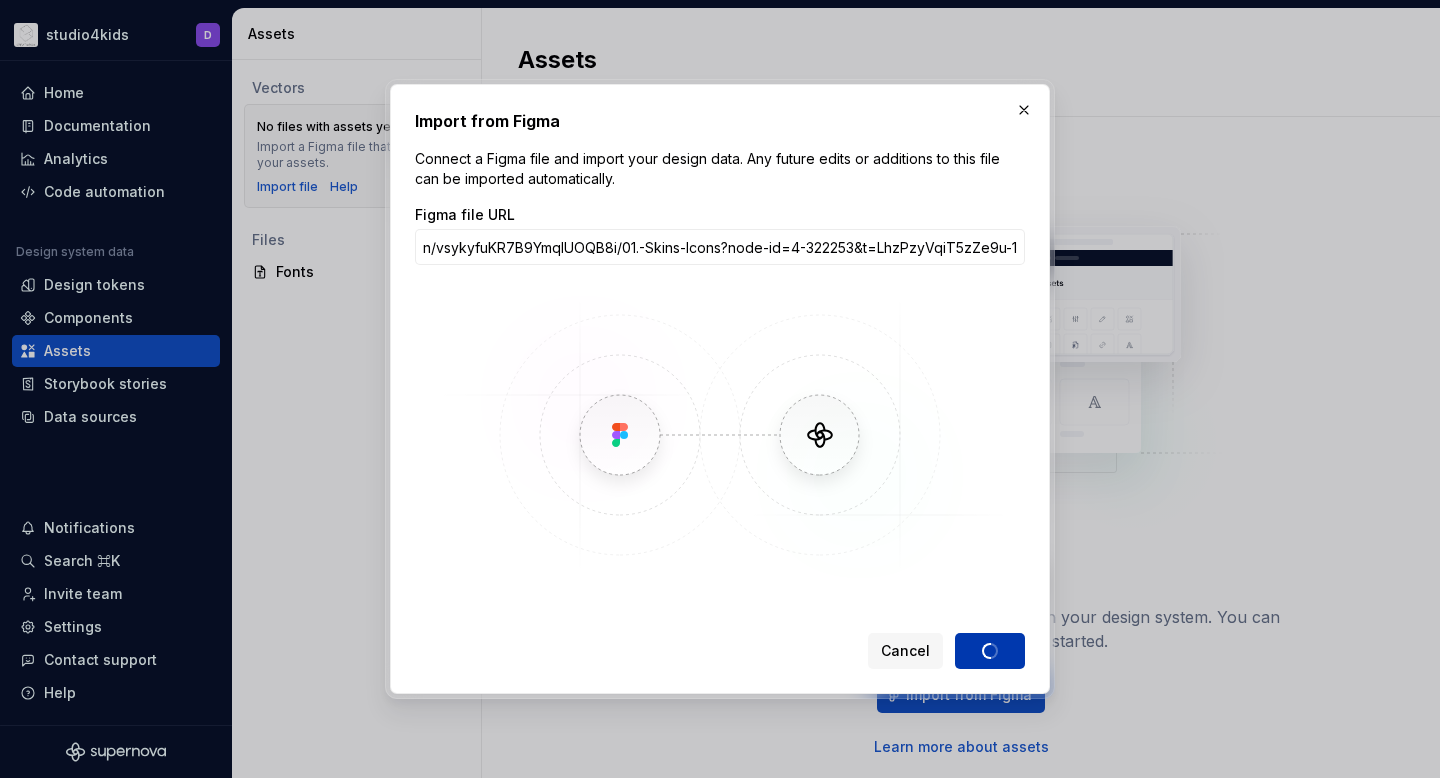 scroll, scrollTop: 0, scrollLeft: 0, axis: both 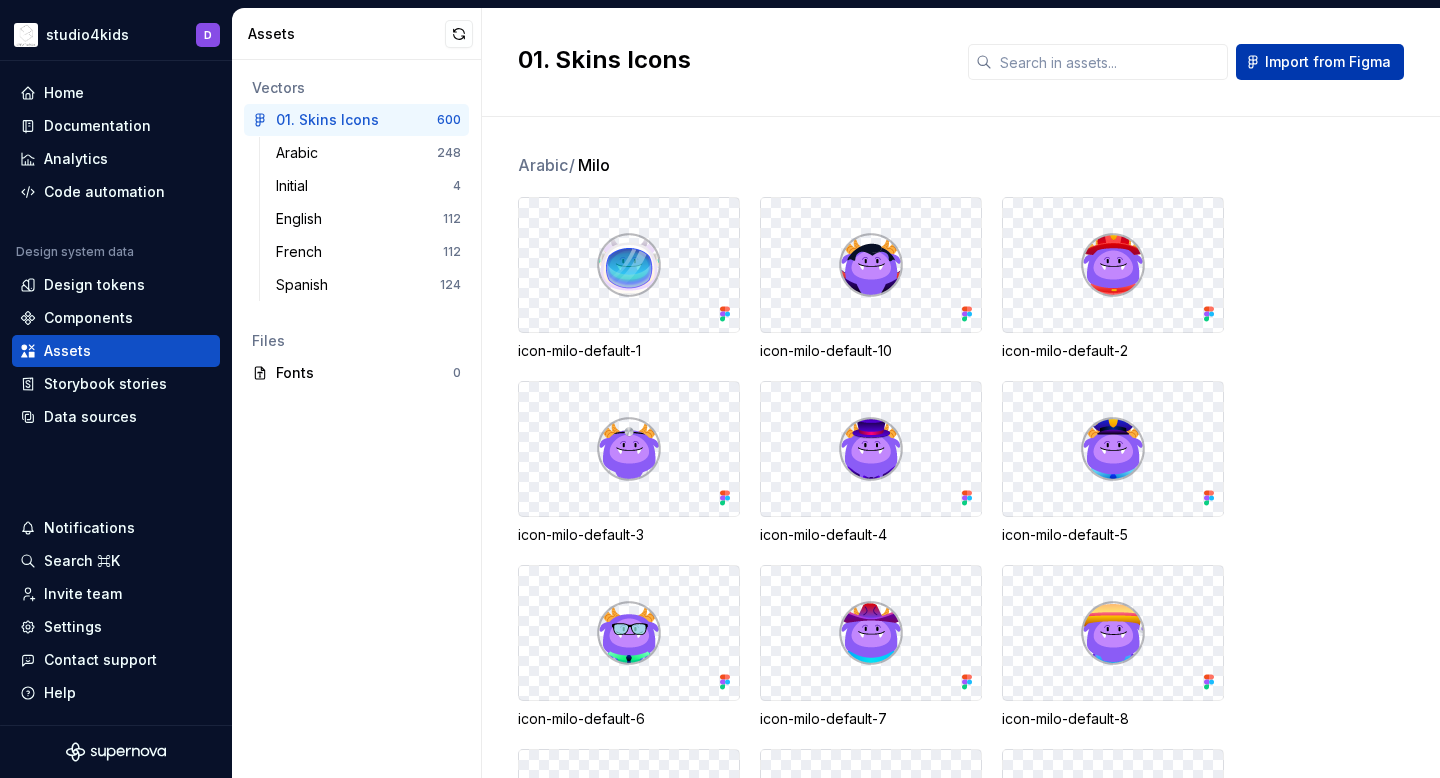 click on "Import from Figma" at bounding box center (1320, 62) 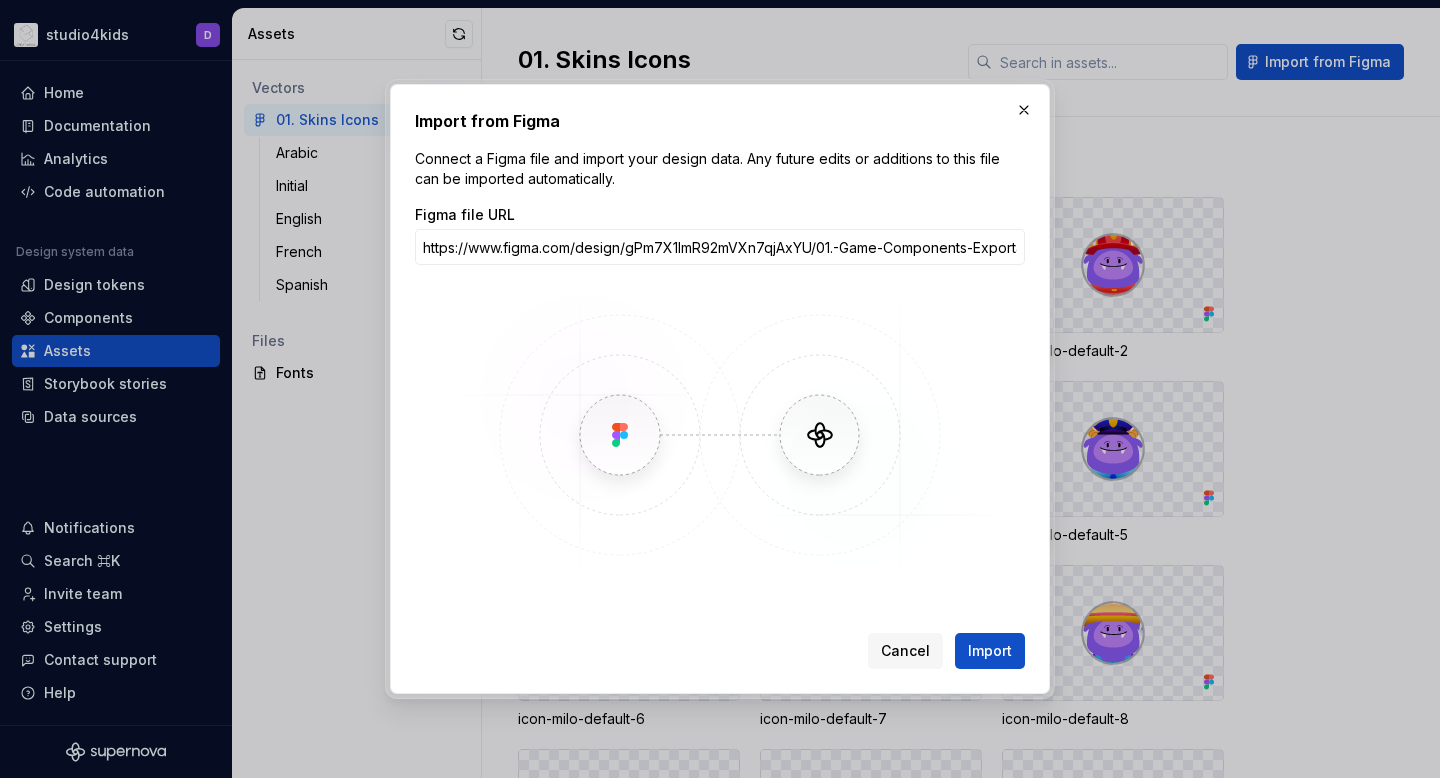 scroll, scrollTop: 0, scrollLeft: 307, axis: horizontal 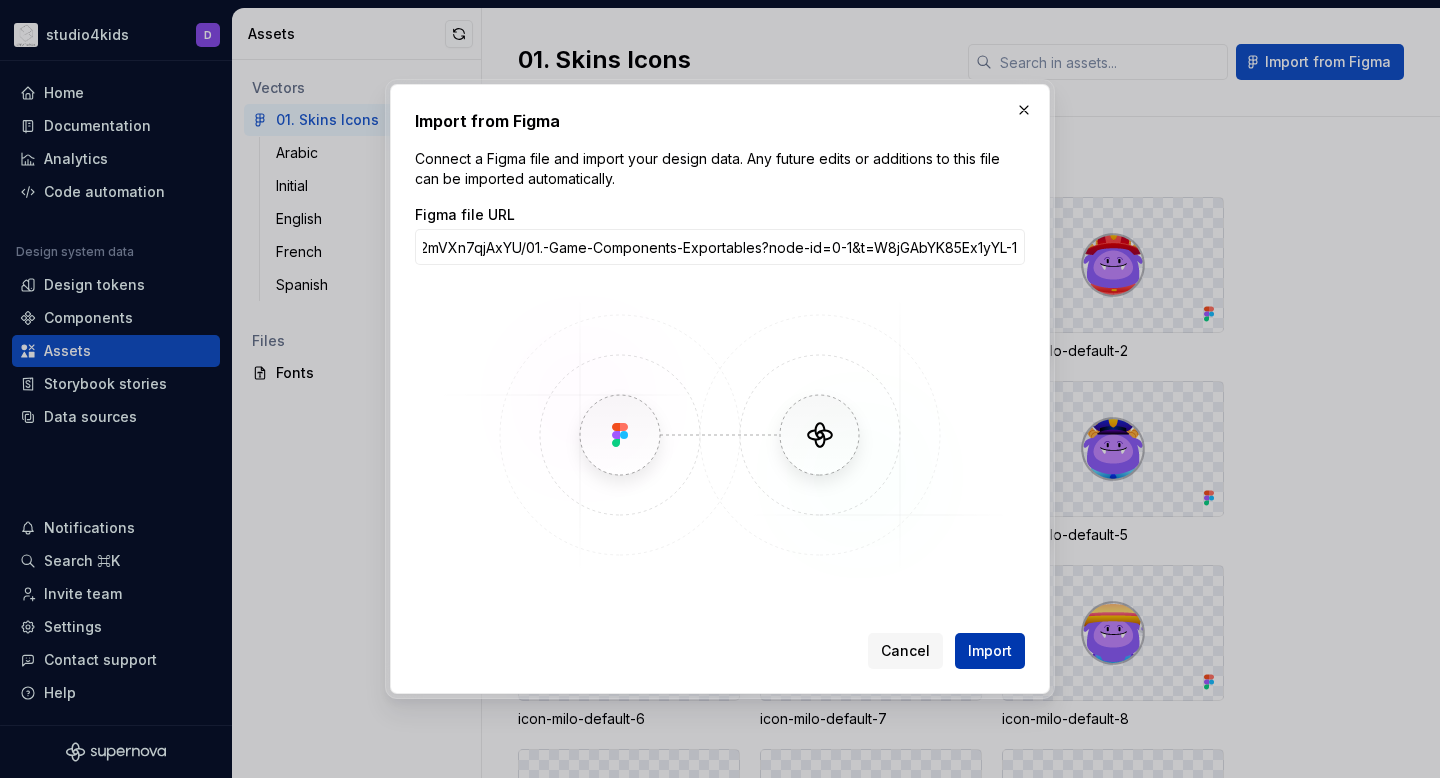 type on "https://www.figma.com/design/gPm7X1ImR92mVXn7qjAxYU/01.-Game-Components-Exportables?node-id=0-1&t=W8jGAbYK85Ex1yYL-1" 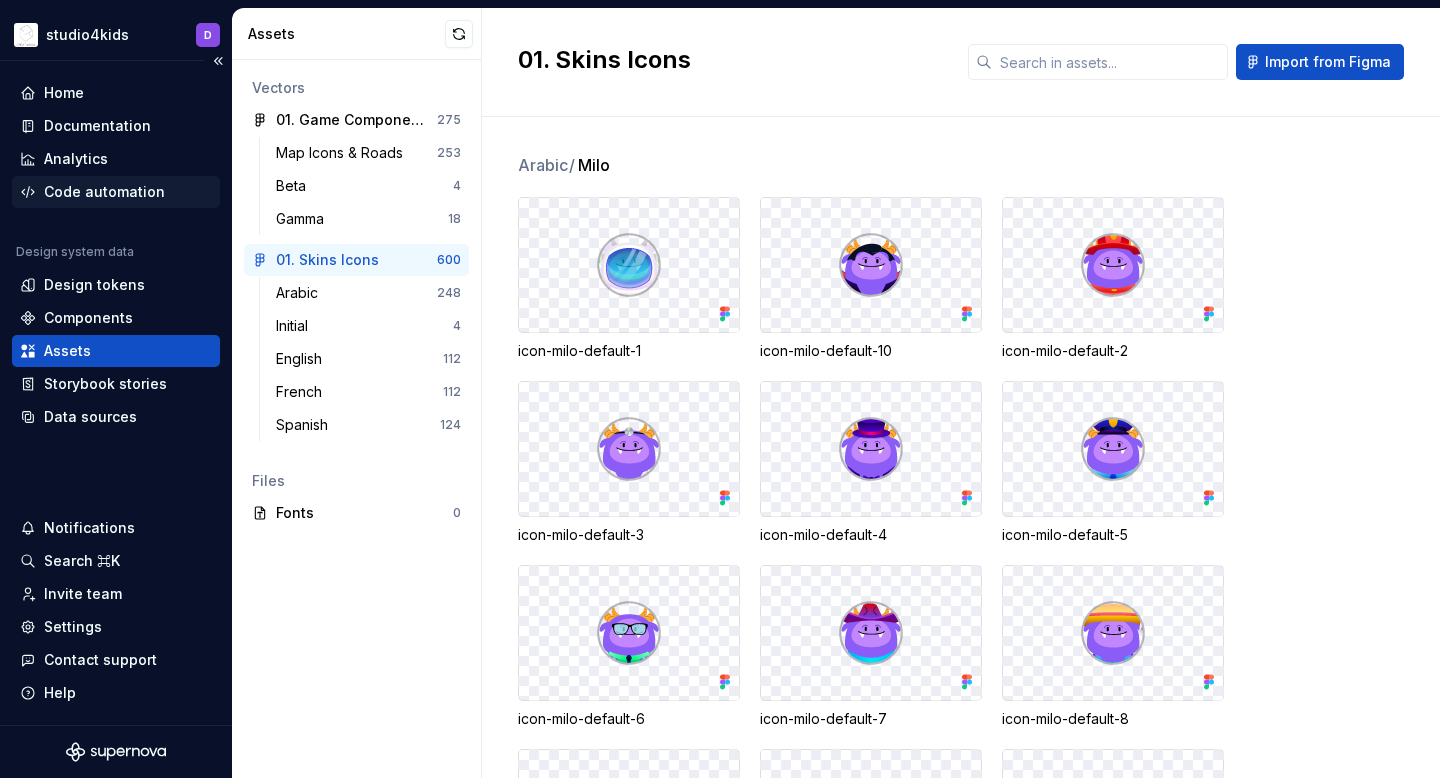 click on "Code automation" at bounding box center (104, 192) 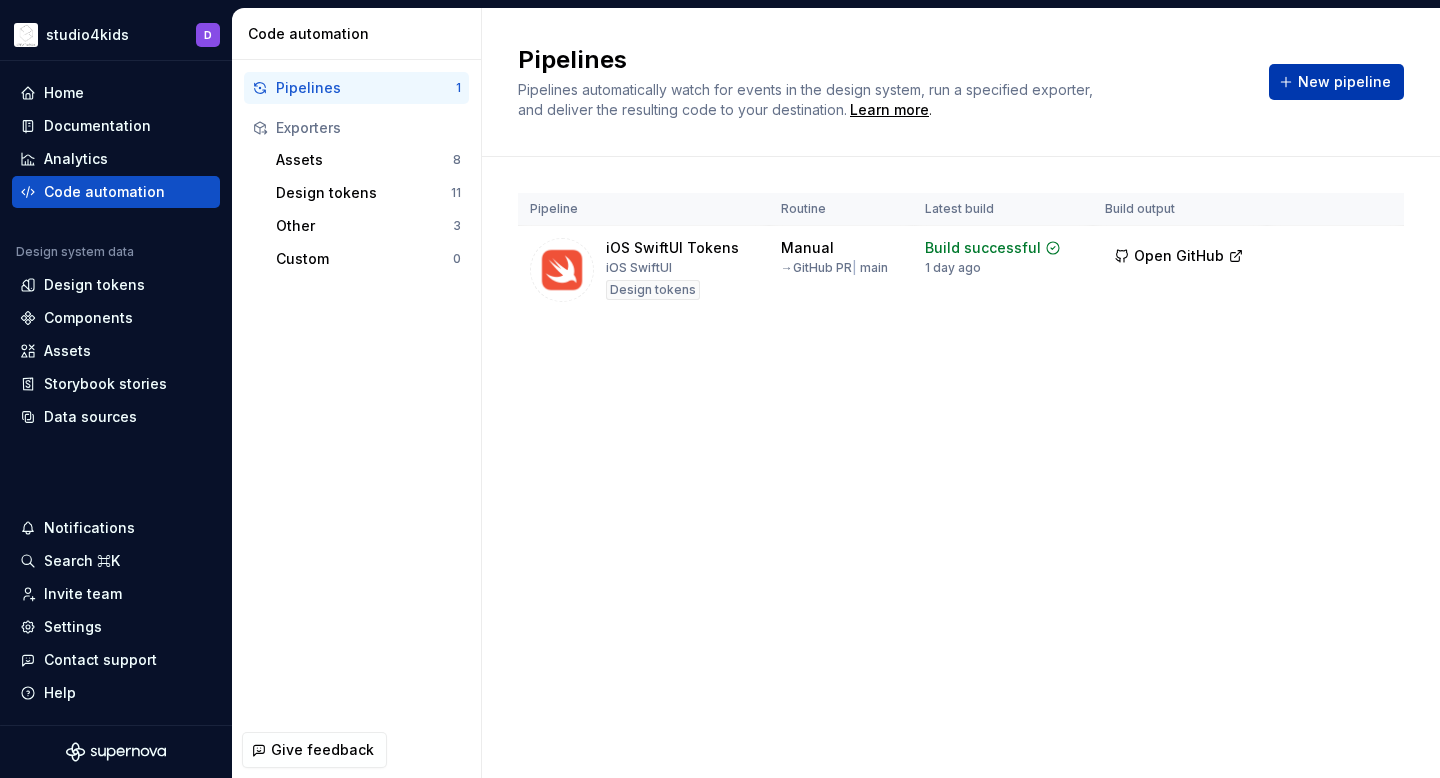 click on "New pipeline" at bounding box center (1344, 82) 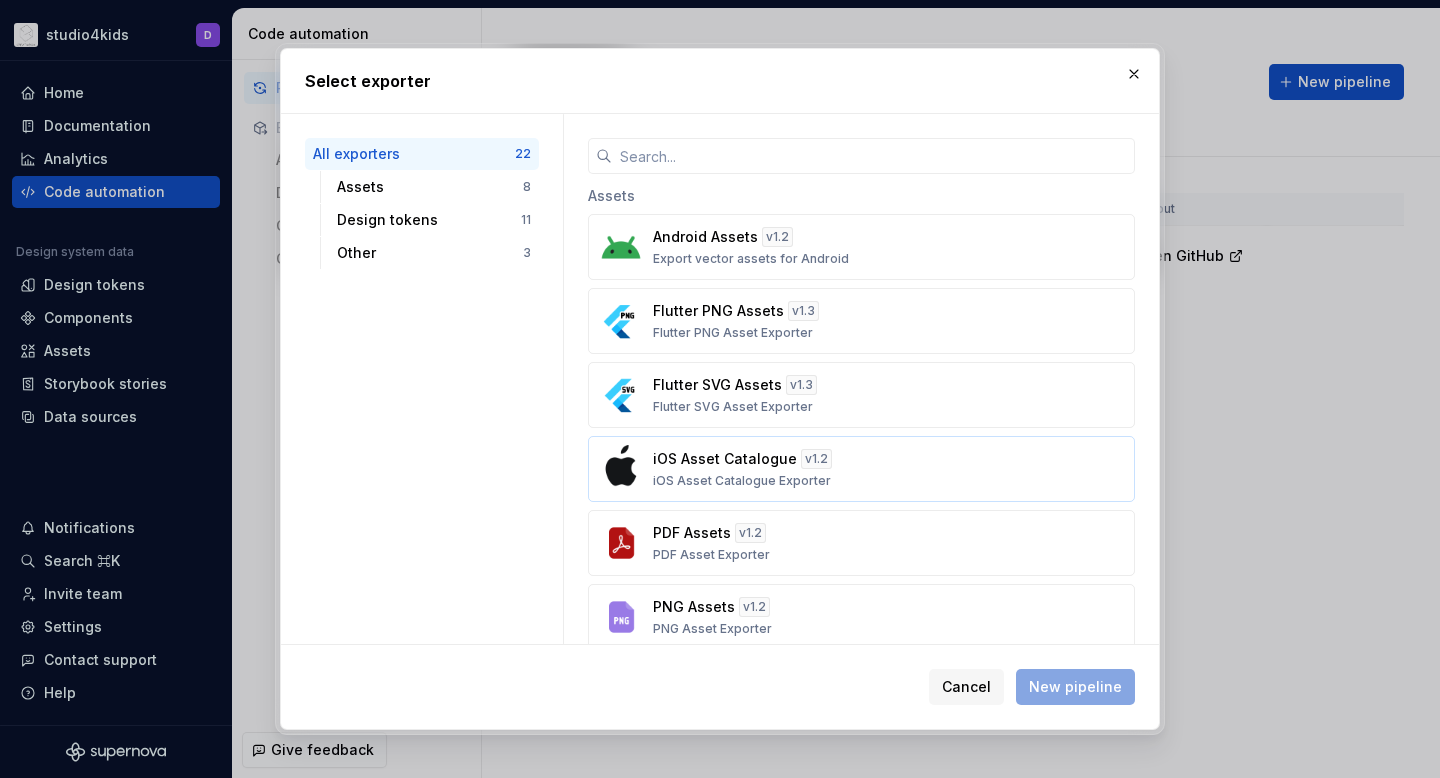 click on "v 1.2" at bounding box center [816, 459] 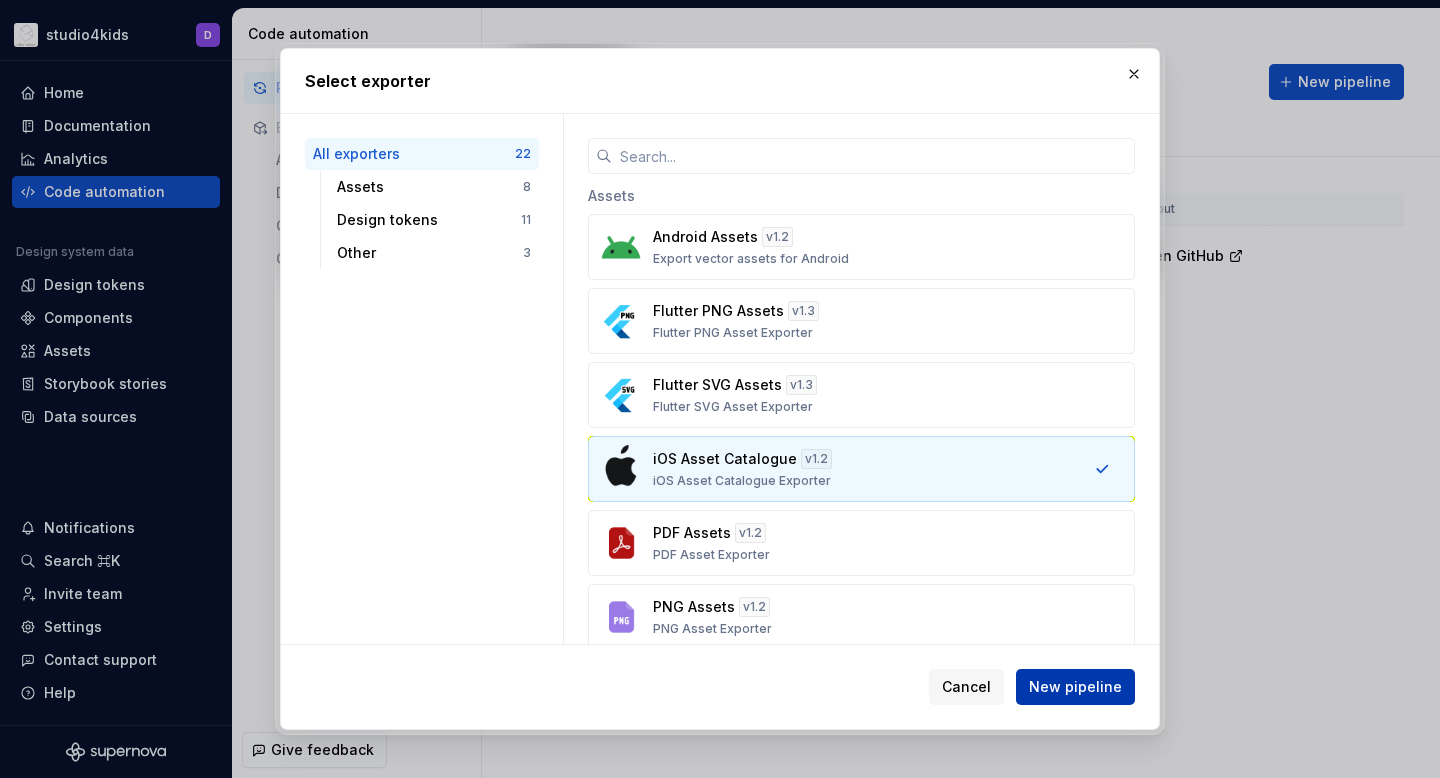 click on "New pipeline" at bounding box center [1075, 687] 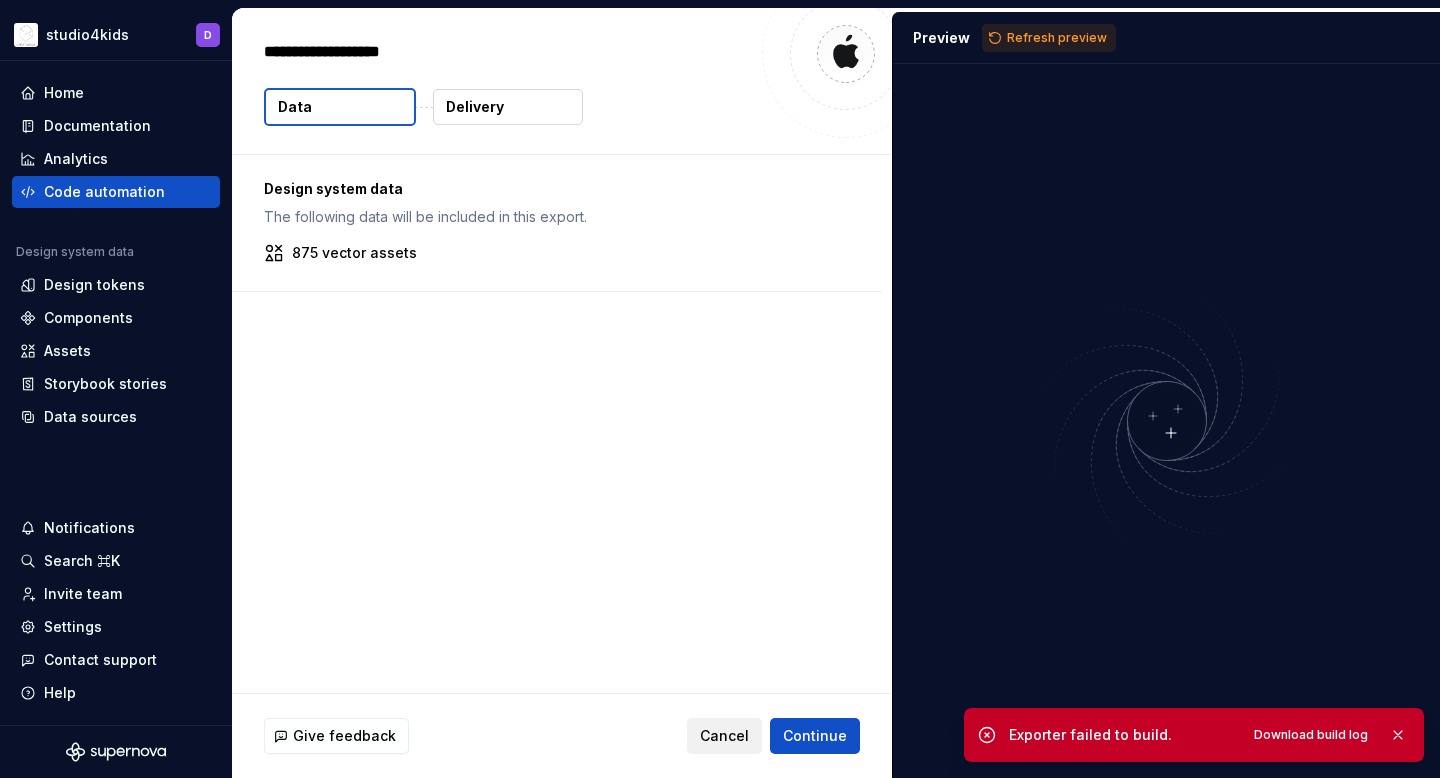 click on "Cancel" at bounding box center [724, 736] 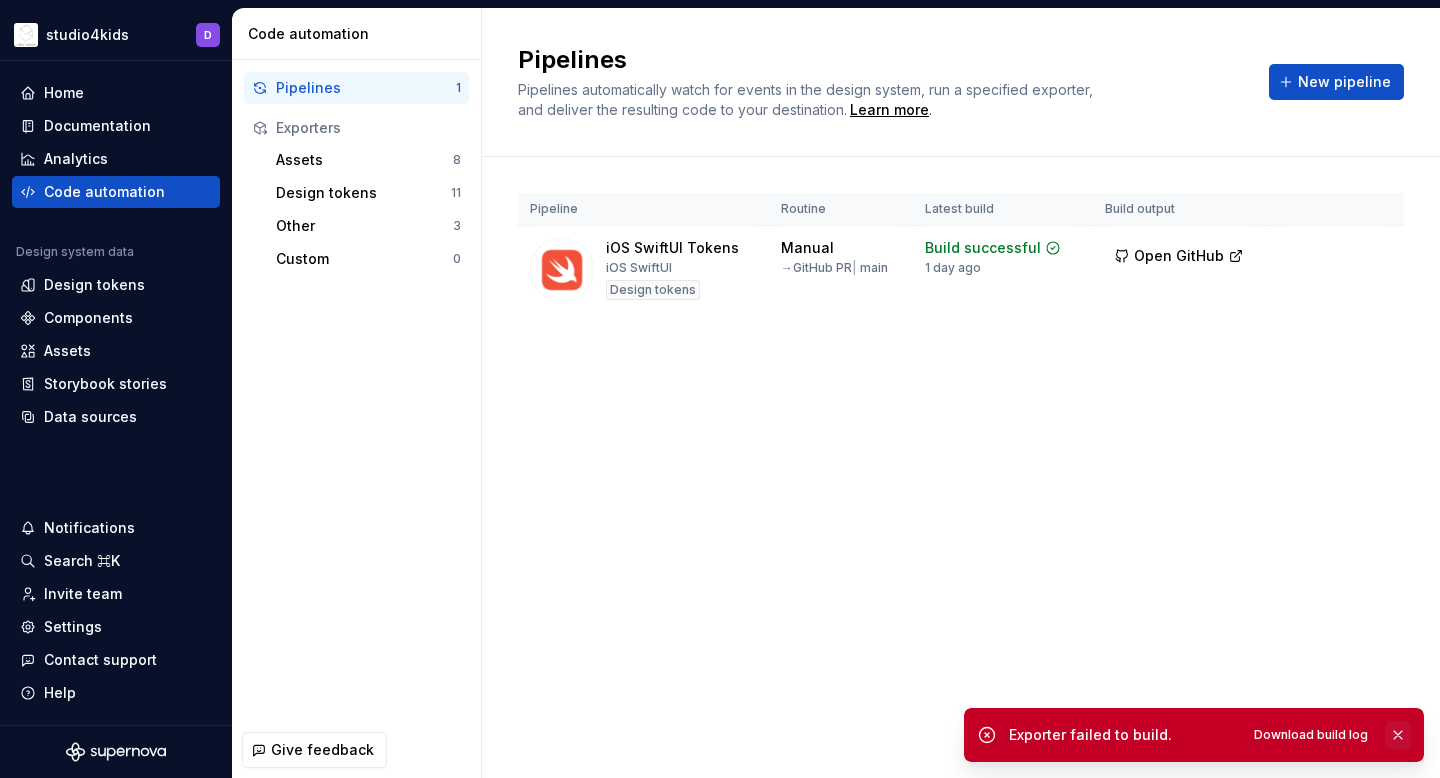 click at bounding box center (1398, 735) 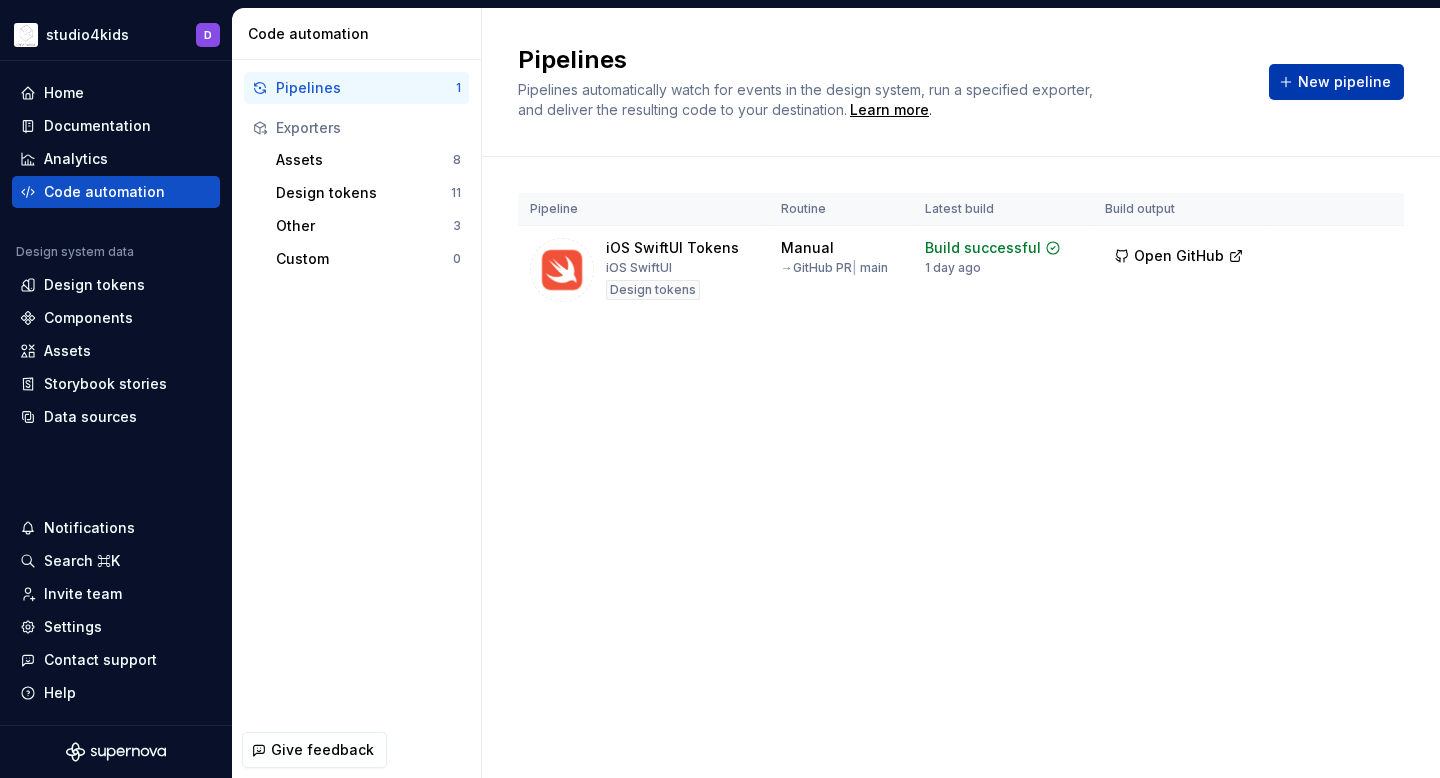 click on "New pipeline" at bounding box center (1344, 82) 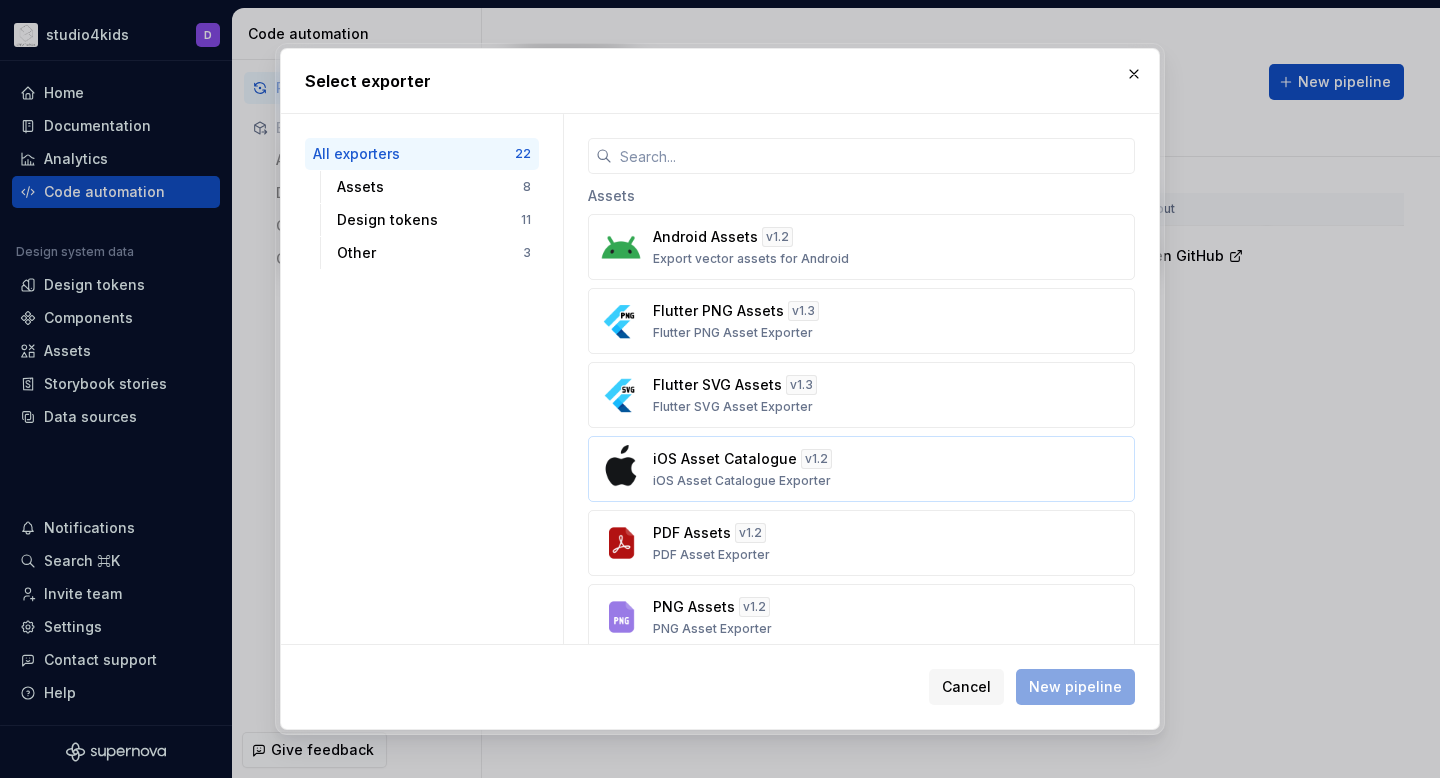 click on "v 1.2" at bounding box center [816, 459] 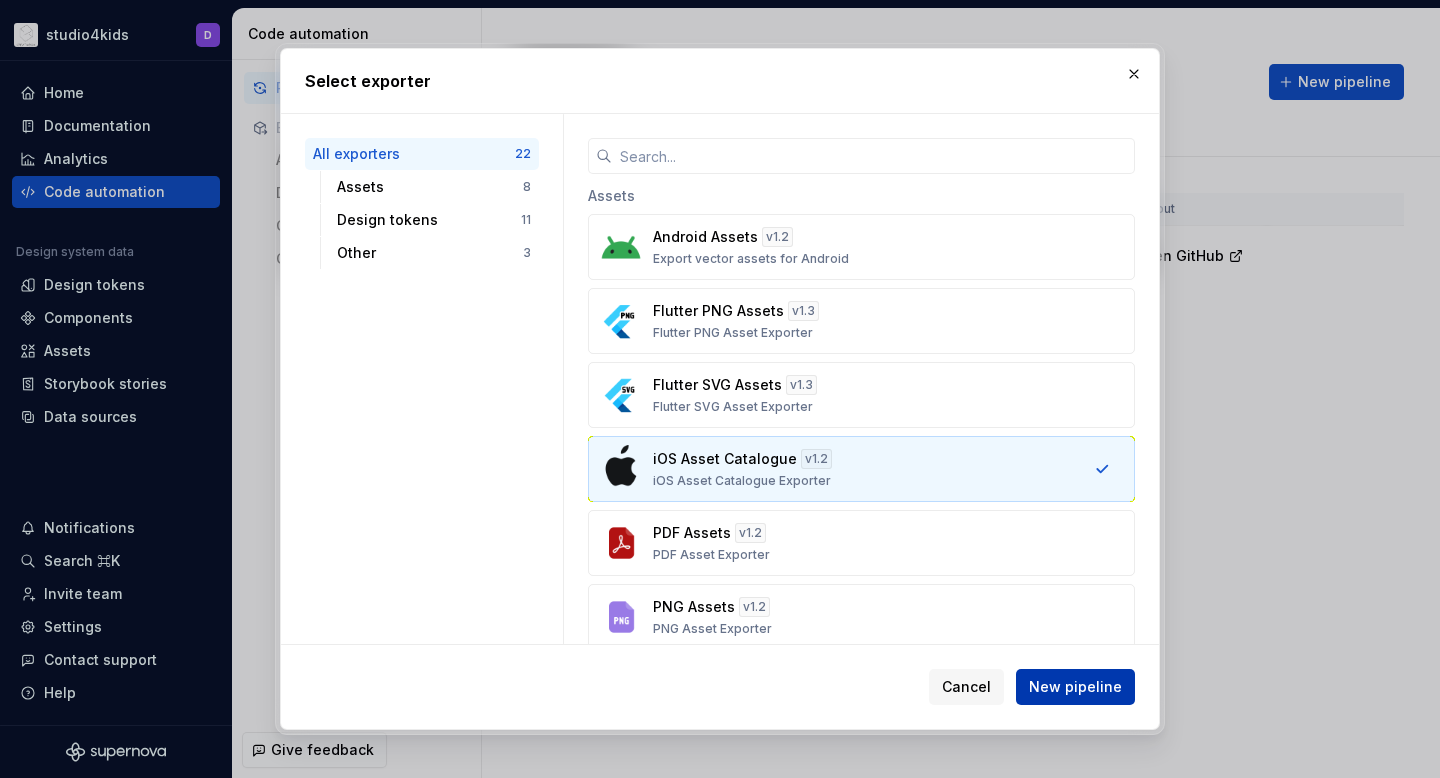 click on "New pipeline" at bounding box center [1075, 687] 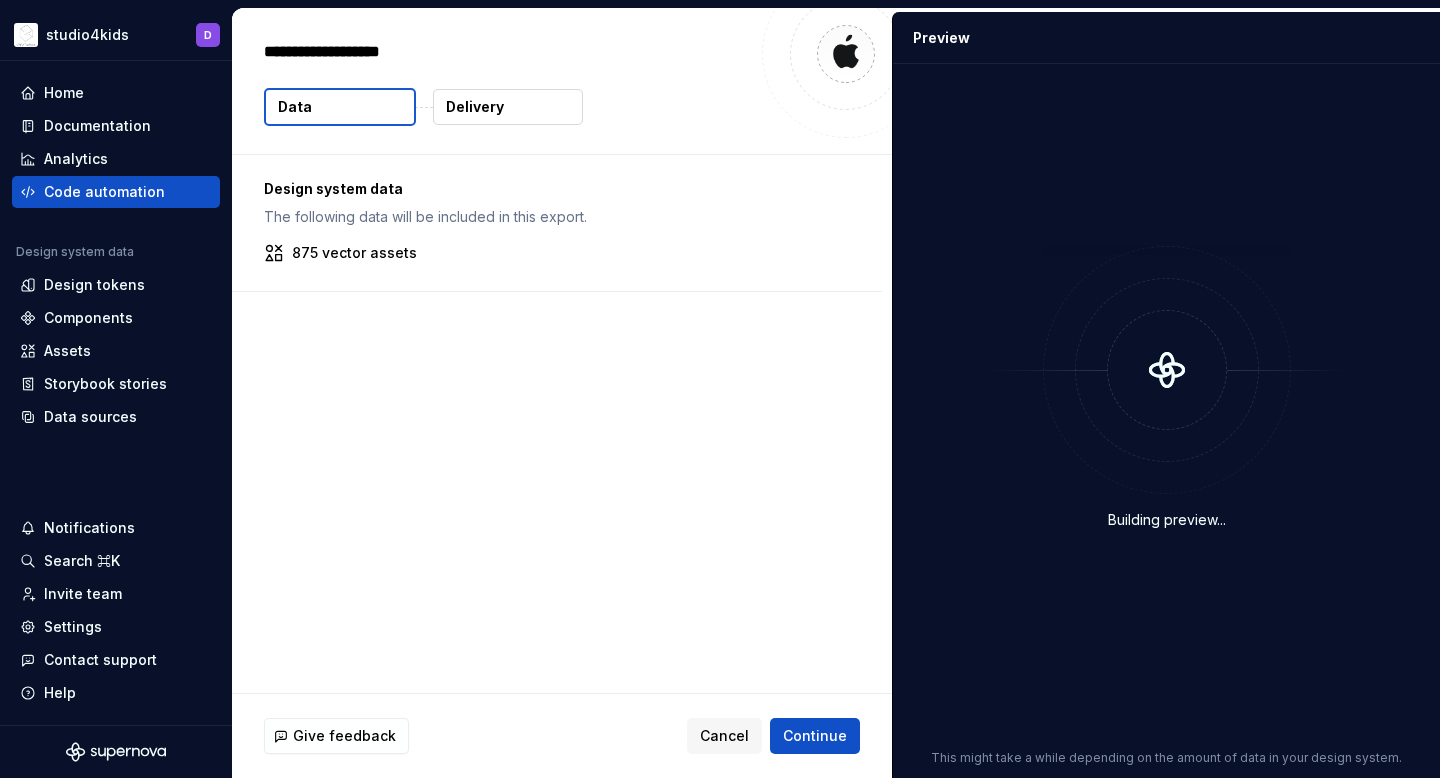 type on "*" 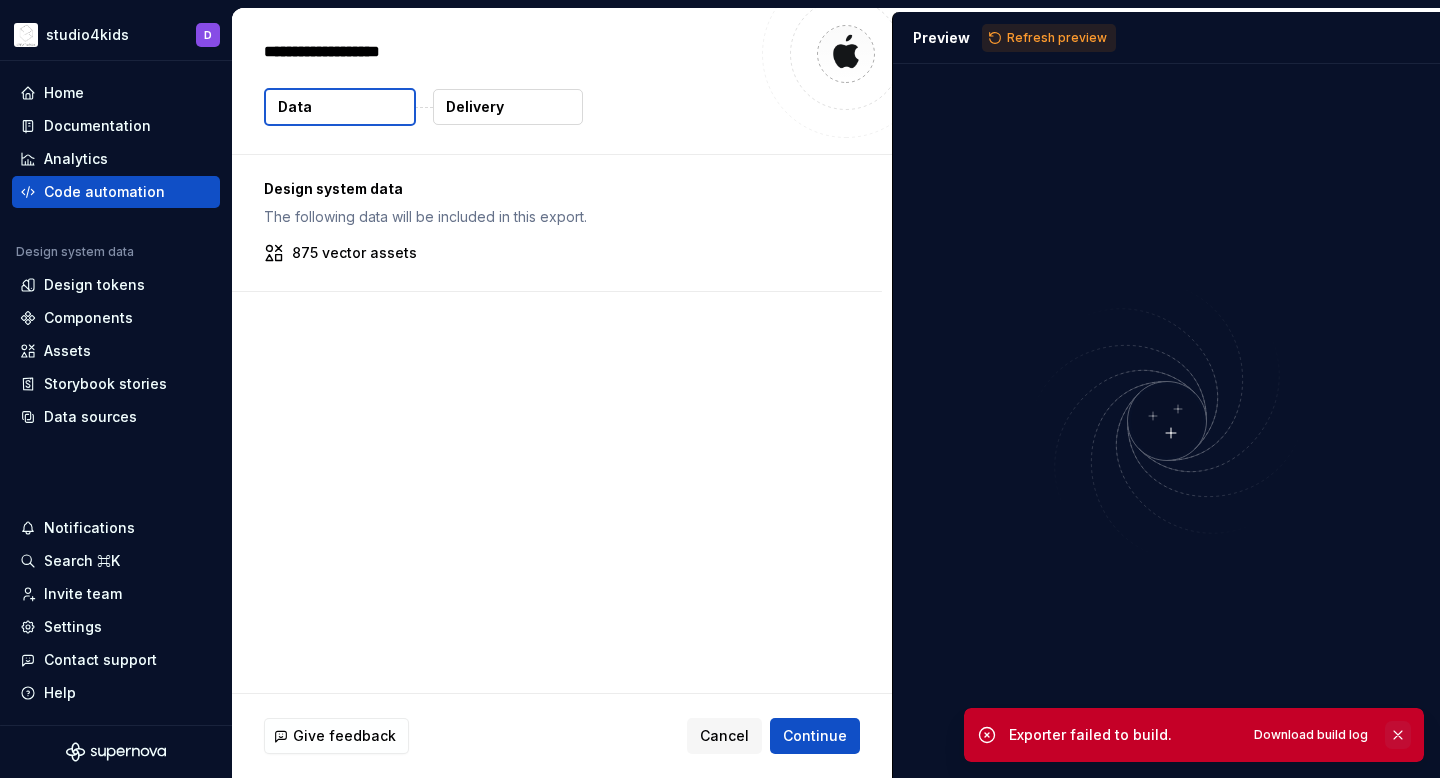 click at bounding box center (1398, 735) 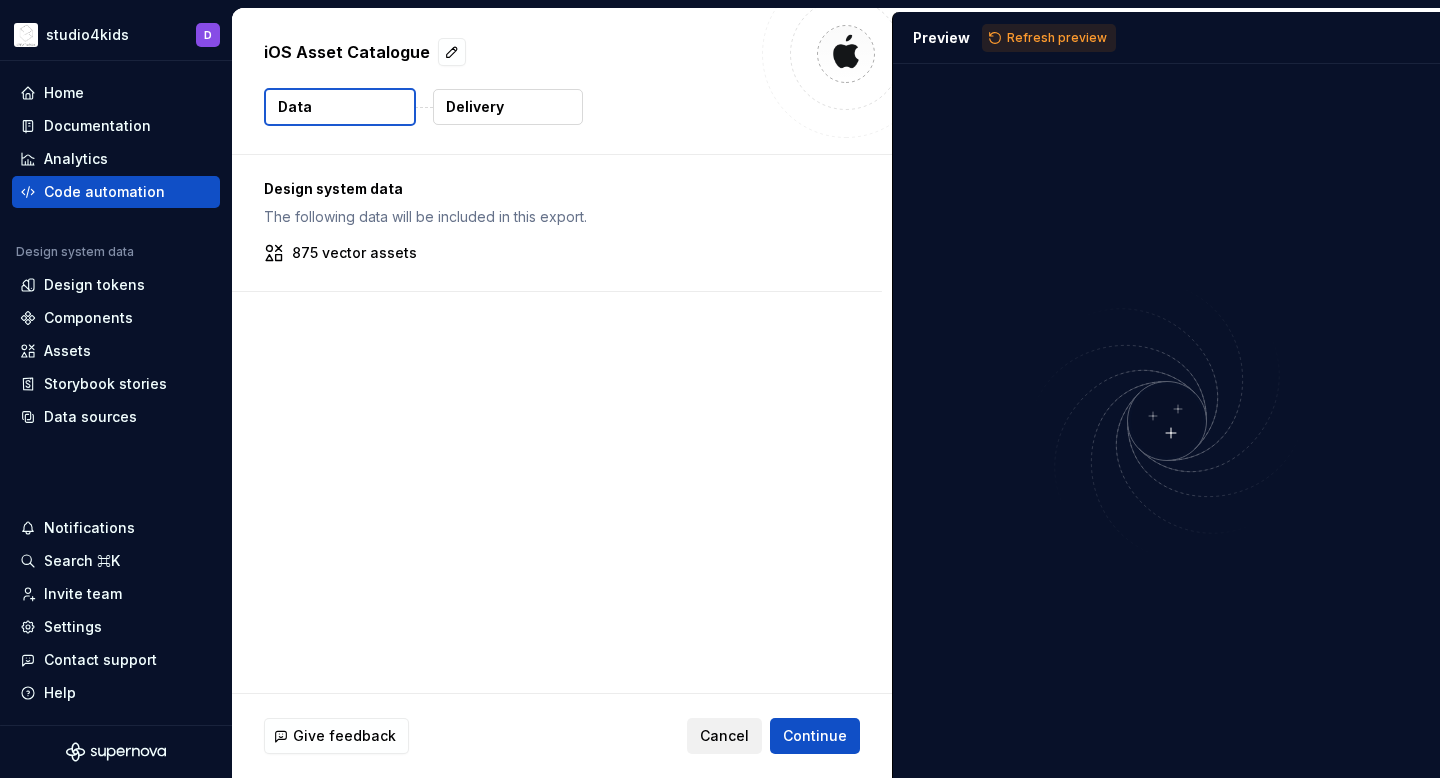click on "Cancel" at bounding box center [724, 736] 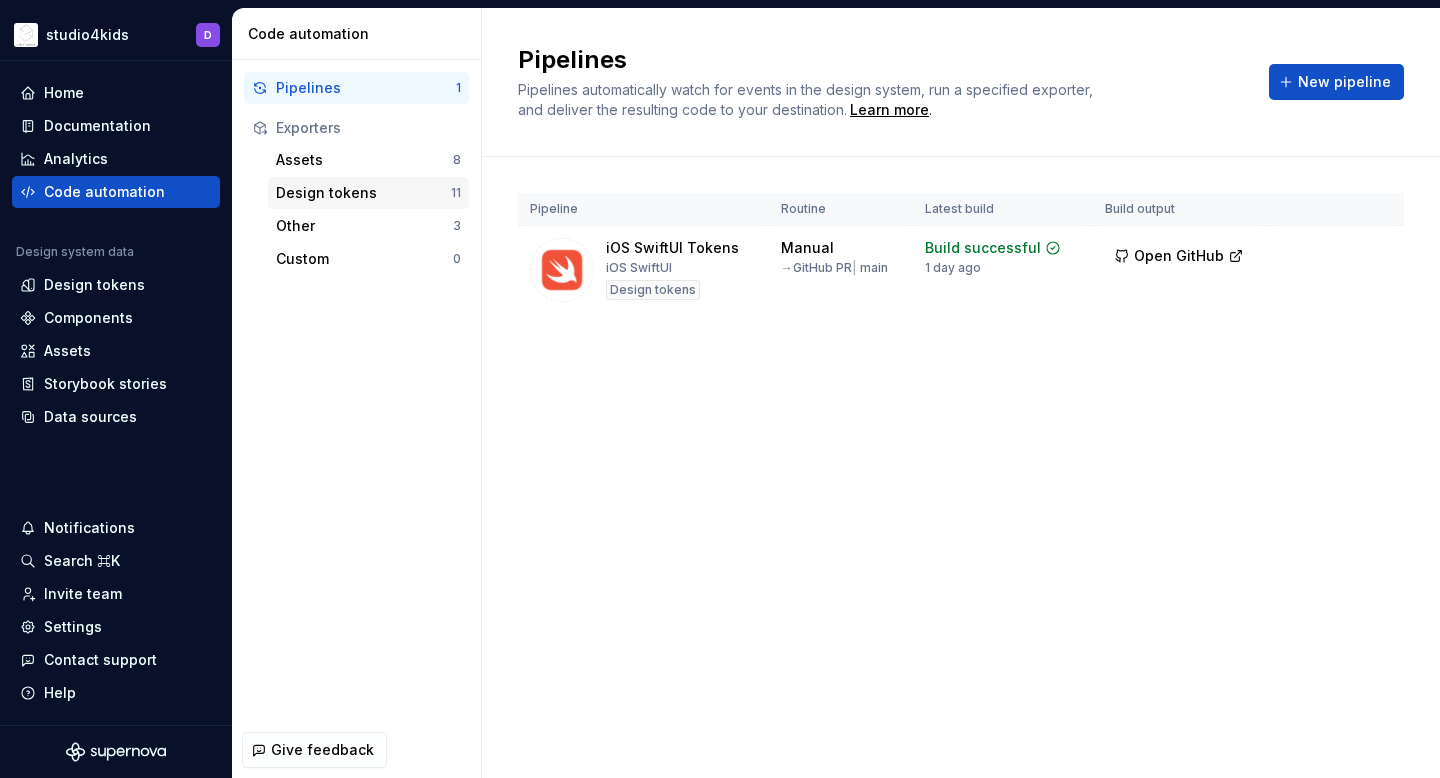 click on "Design tokens" at bounding box center (363, 193) 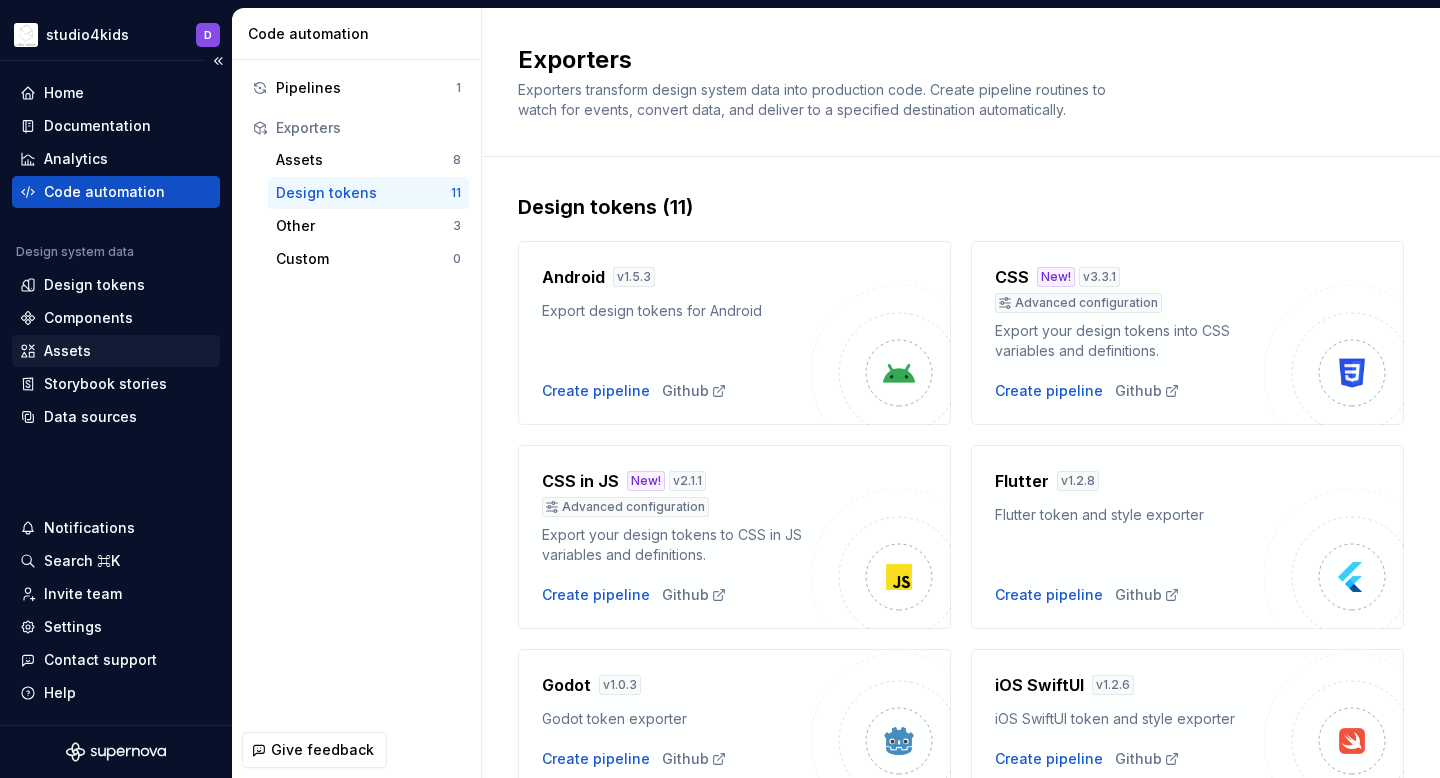 click on "Assets" at bounding box center (116, 351) 